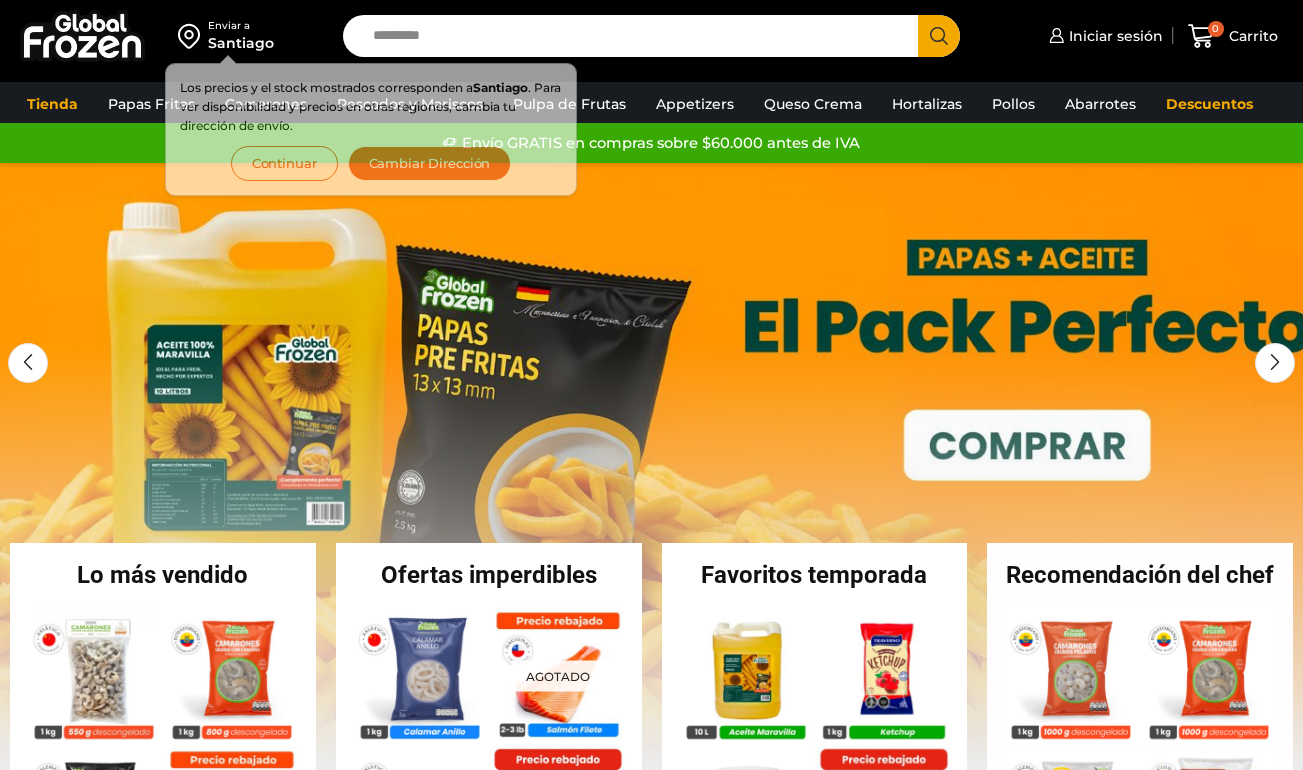 scroll, scrollTop: 0, scrollLeft: 0, axis: both 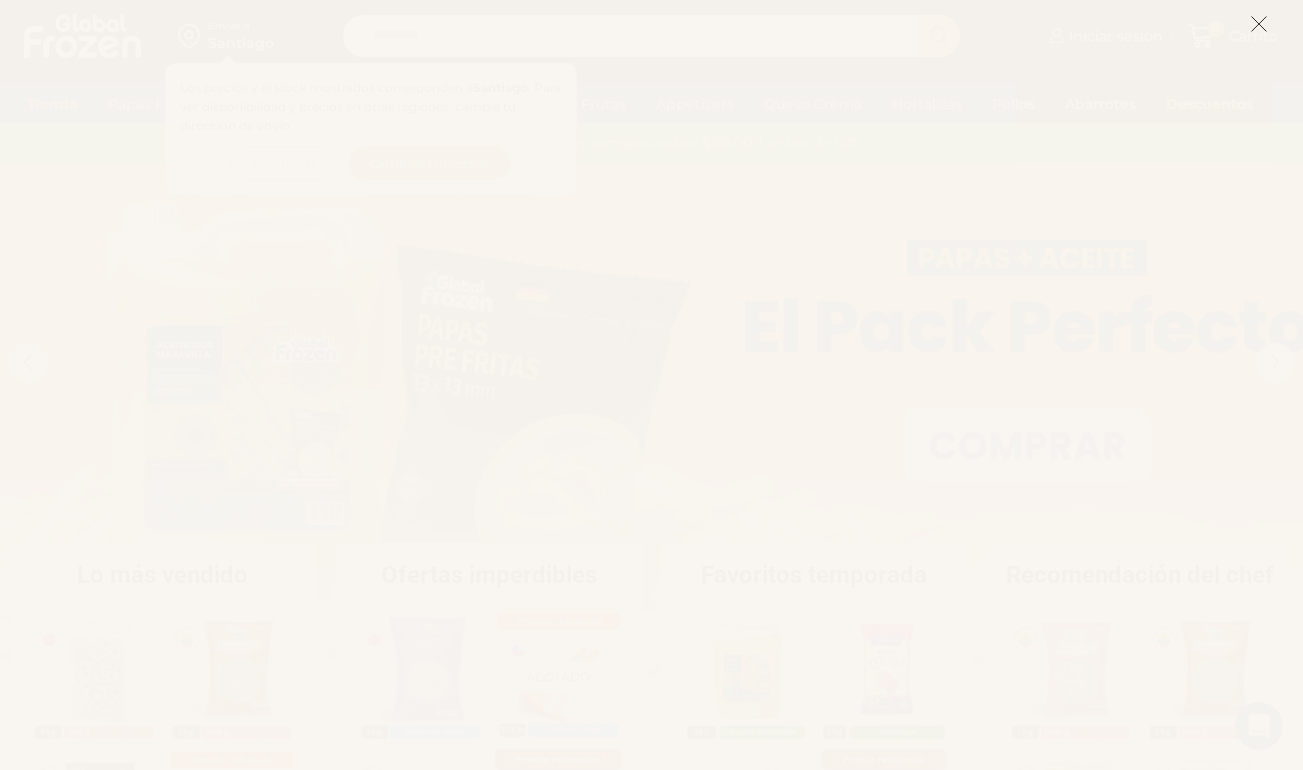 click 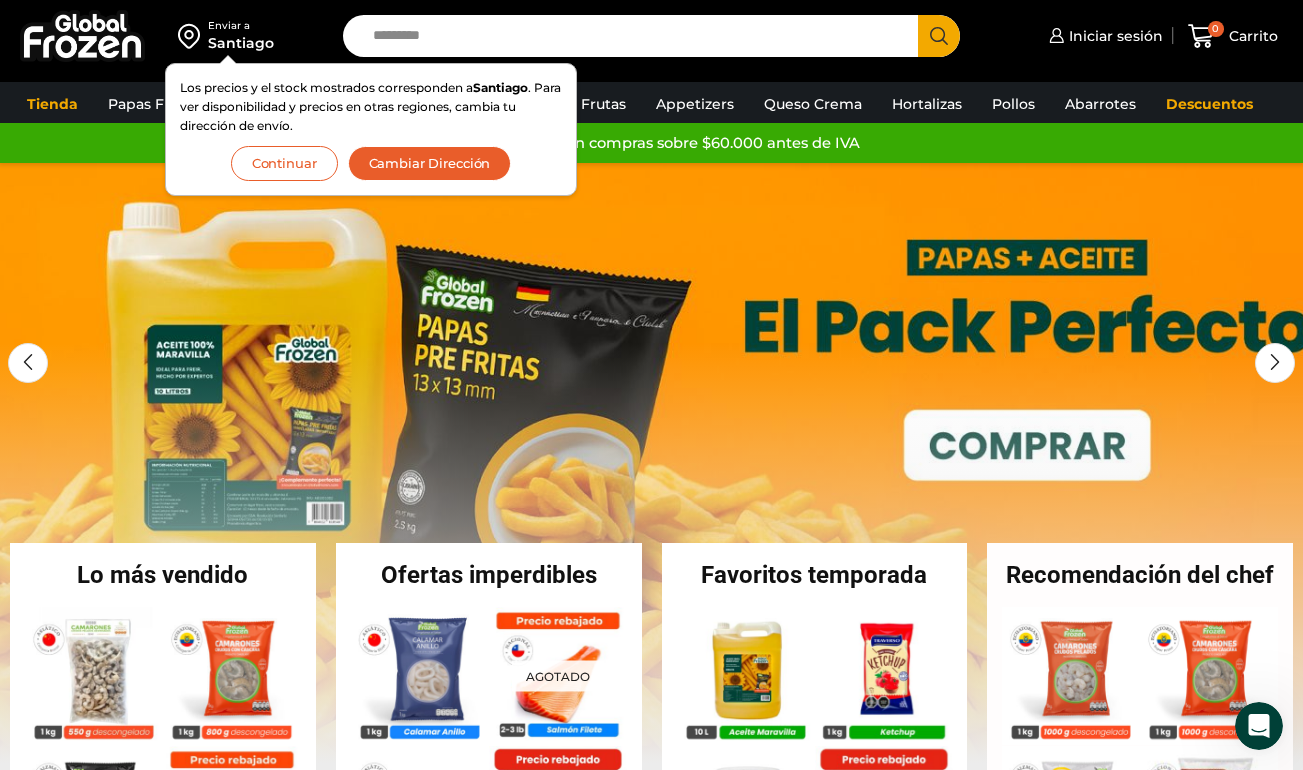 click on "Continuar" at bounding box center [284, 163] 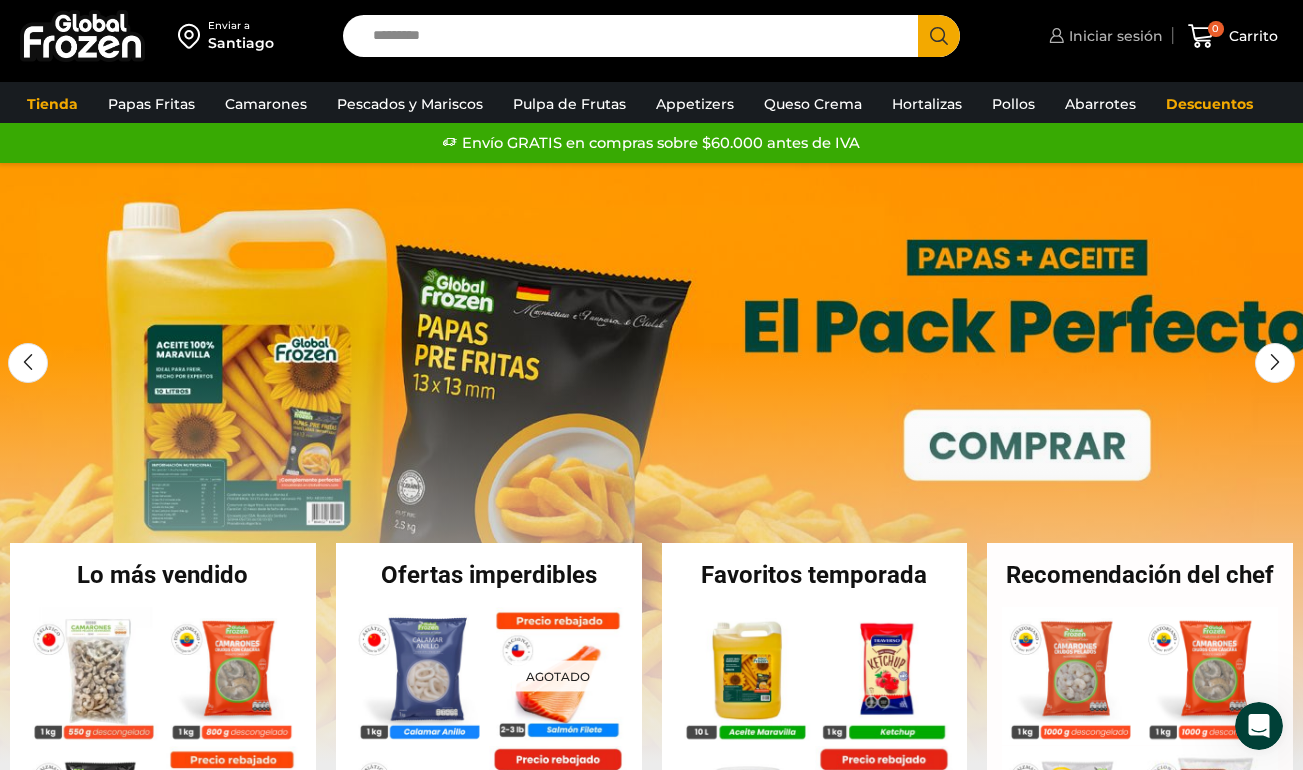 click on "Iniciar sesión" at bounding box center [1113, 36] 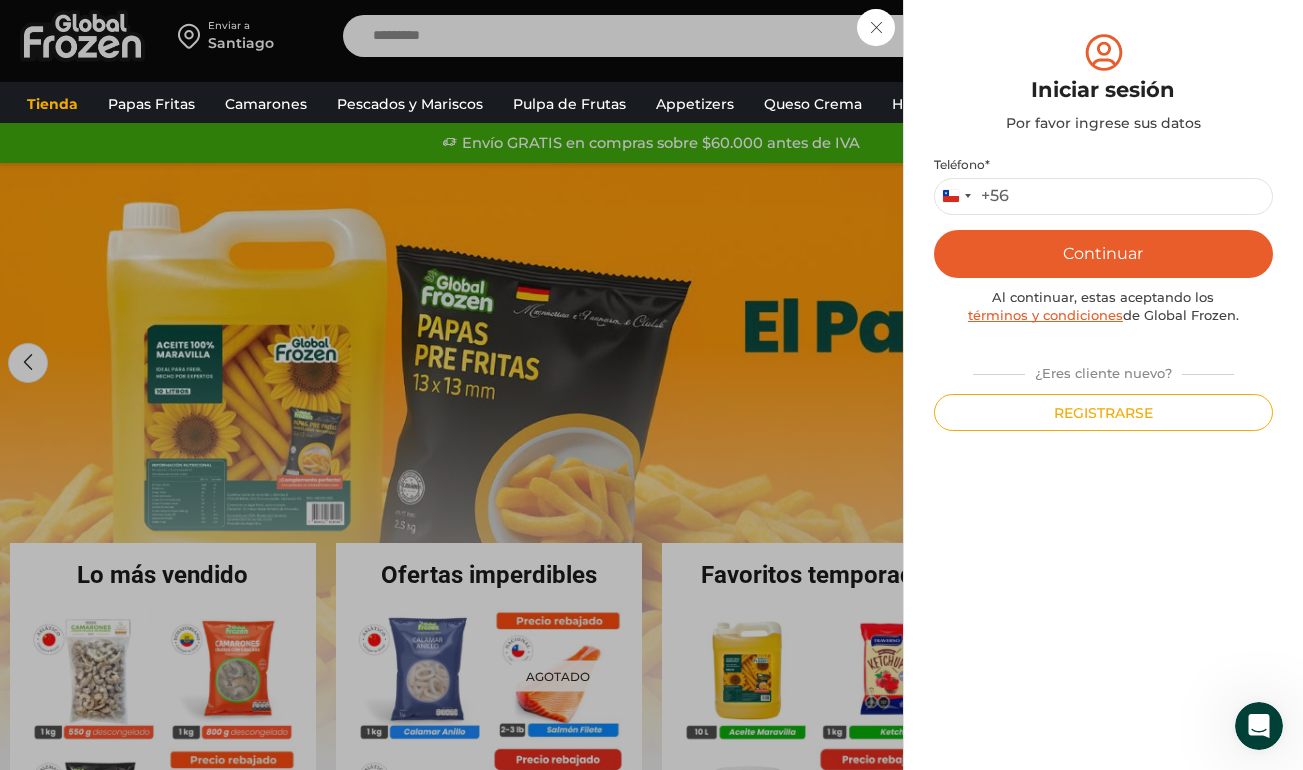 click on "Registrarse" at bounding box center (1103, 412) 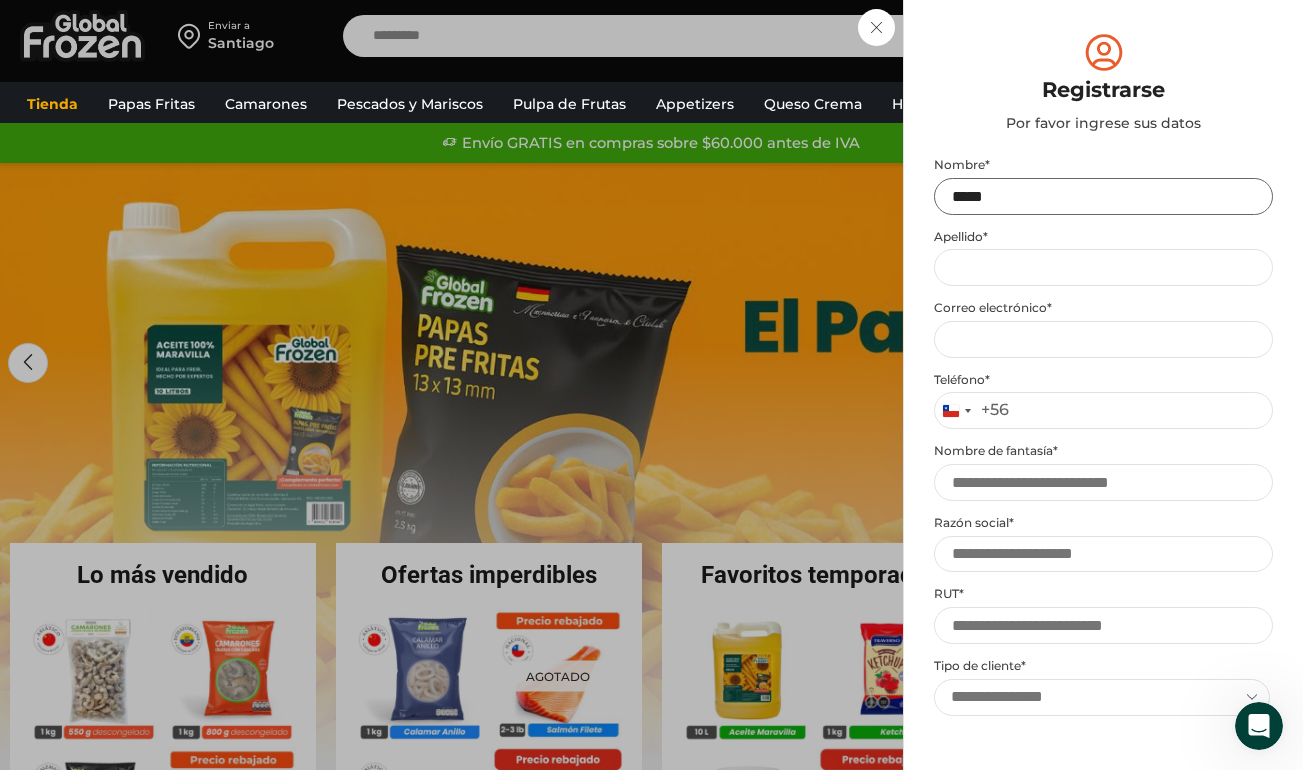 type on "****" 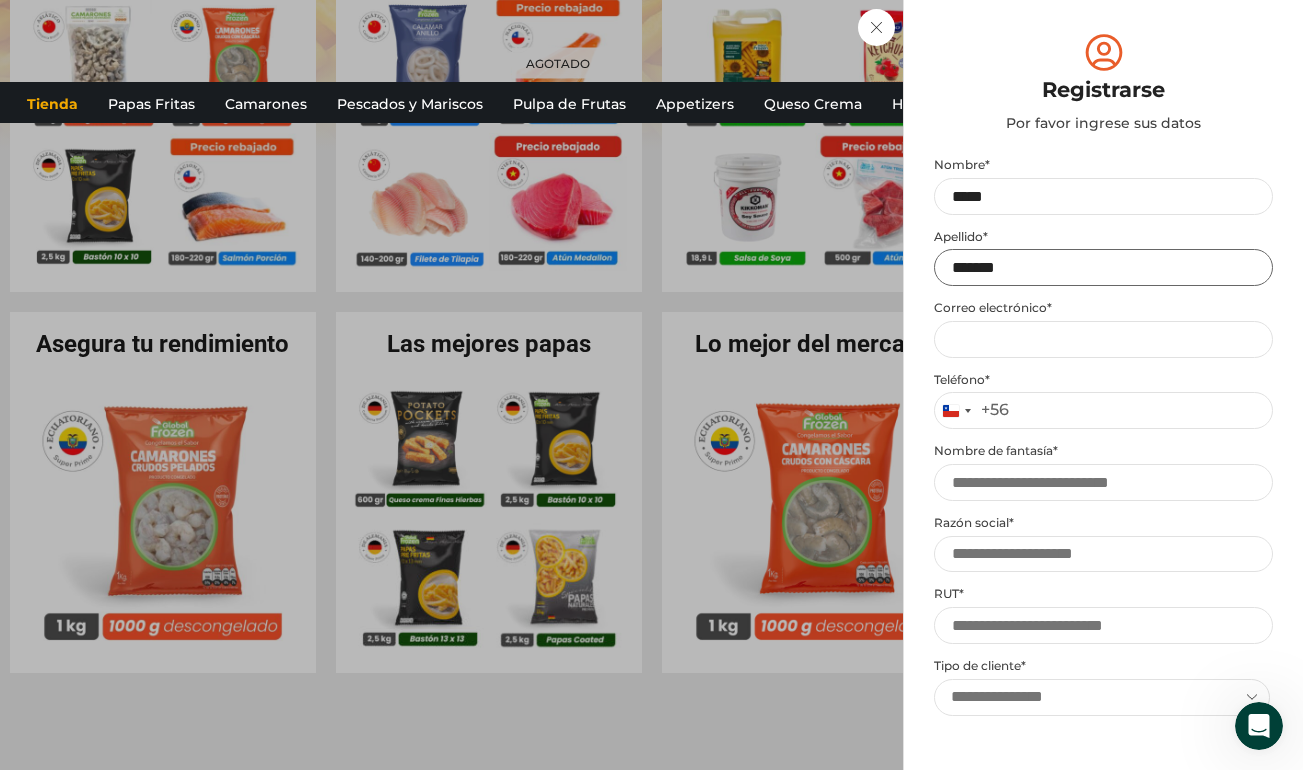 scroll, scrollTop: 616, scrollLeft: 0, axis: vertical 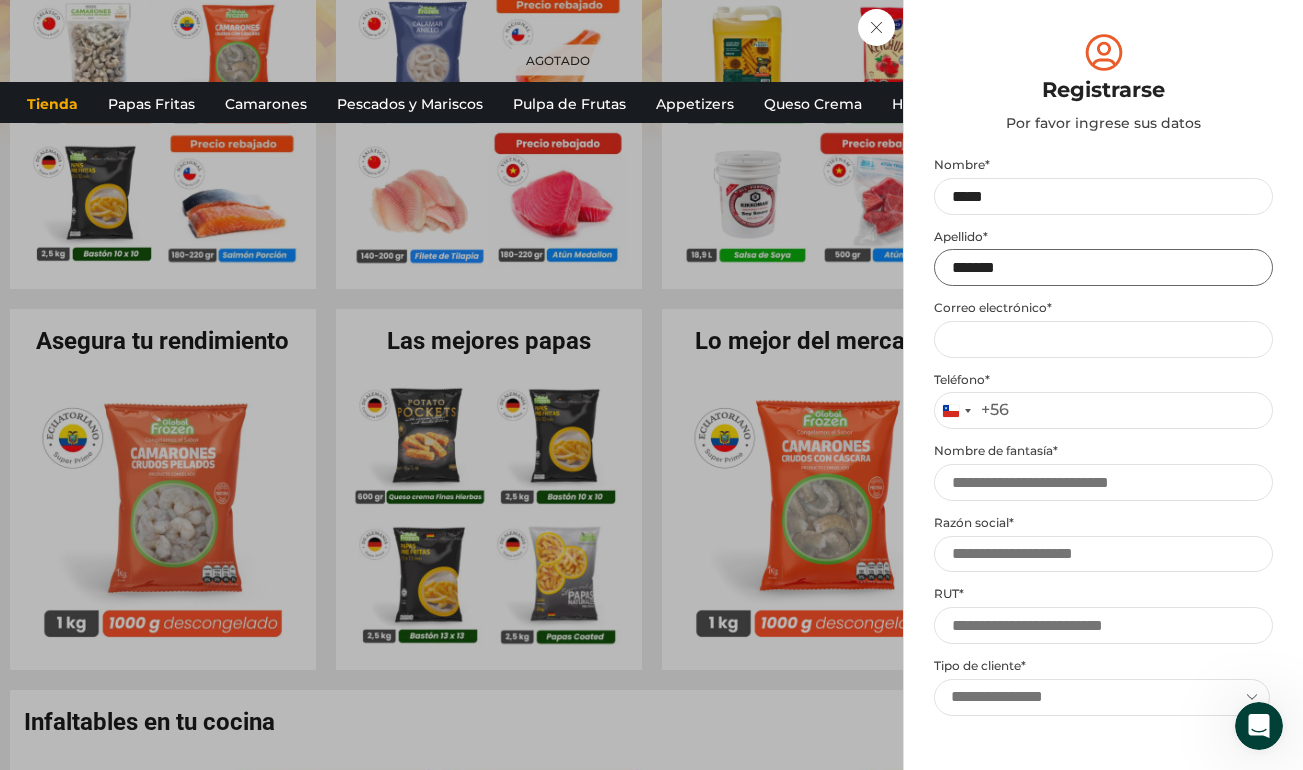 type on "*******" 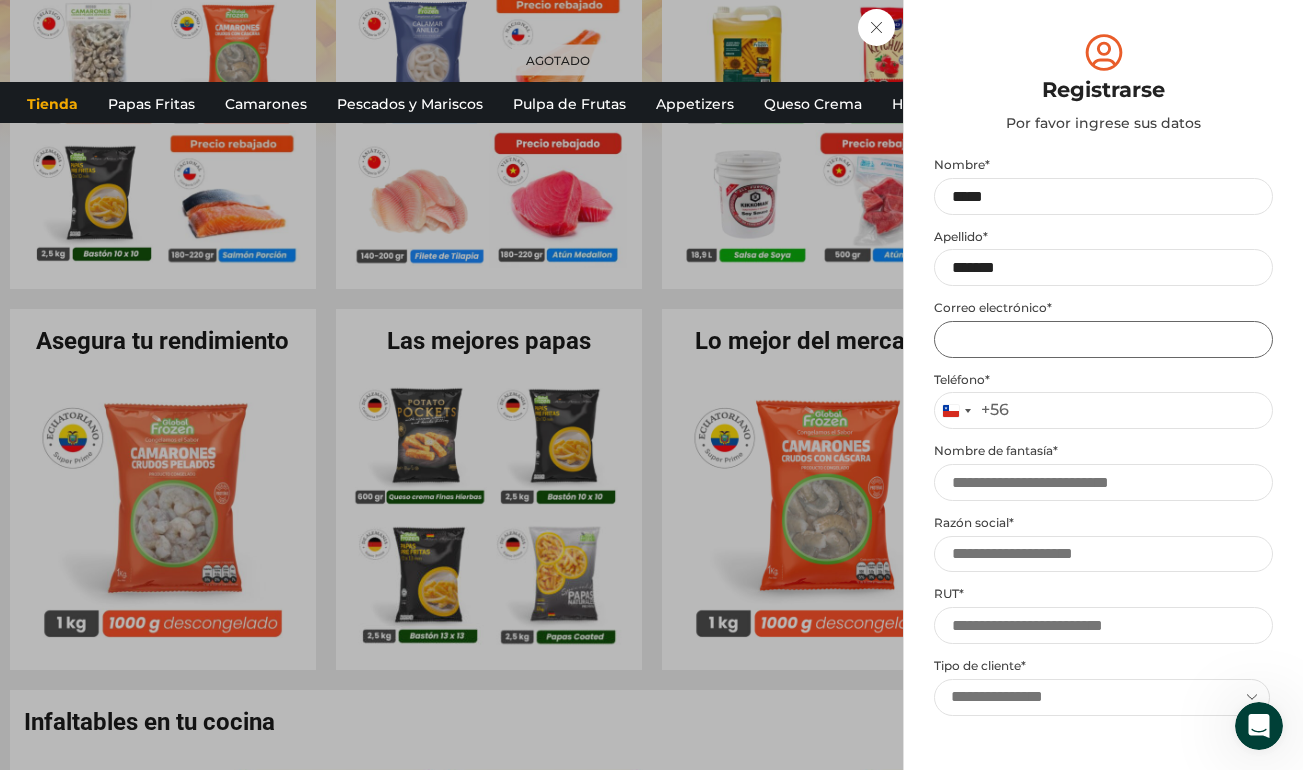 drag, startPoint x: 1015, startPoint y: 326, endPoint x: 1019, endPoint y: 336, distance: 10.770329 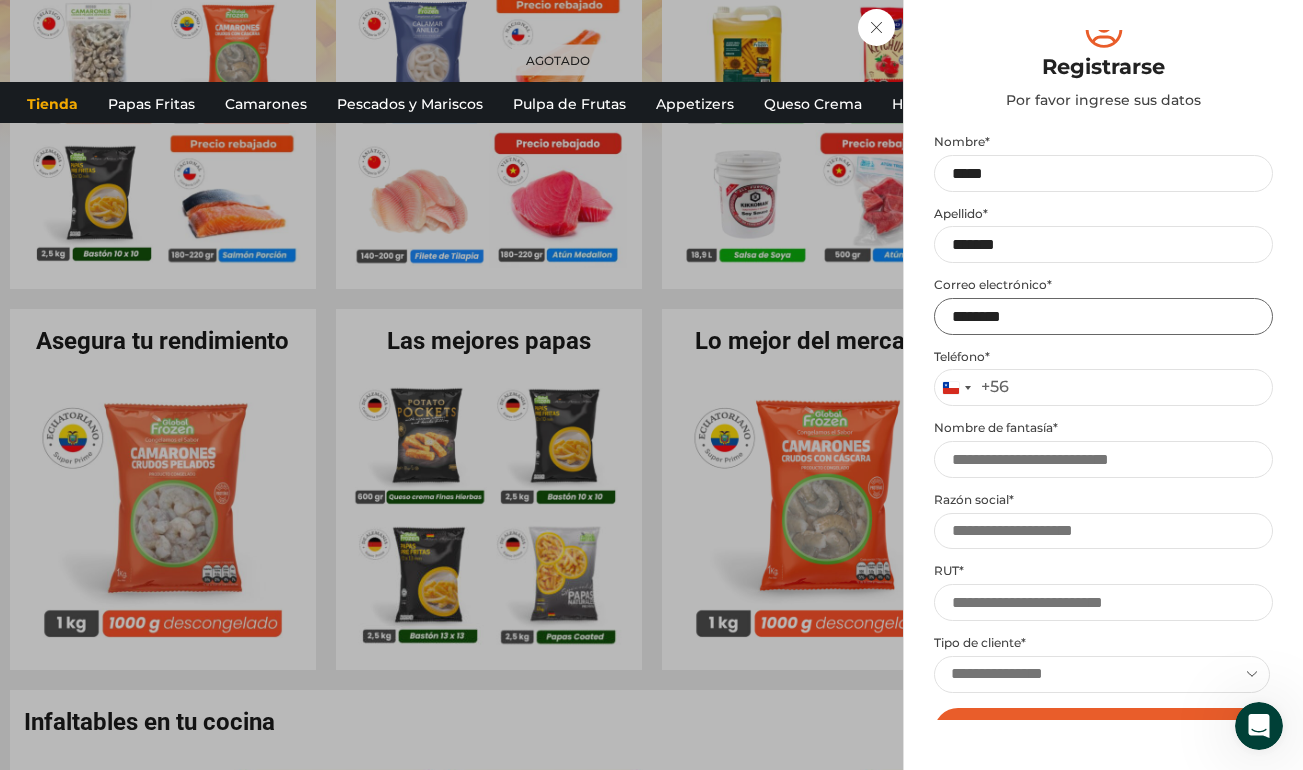 scroll, scrollTop: 24, scrollLeft: 0, axis: vertical 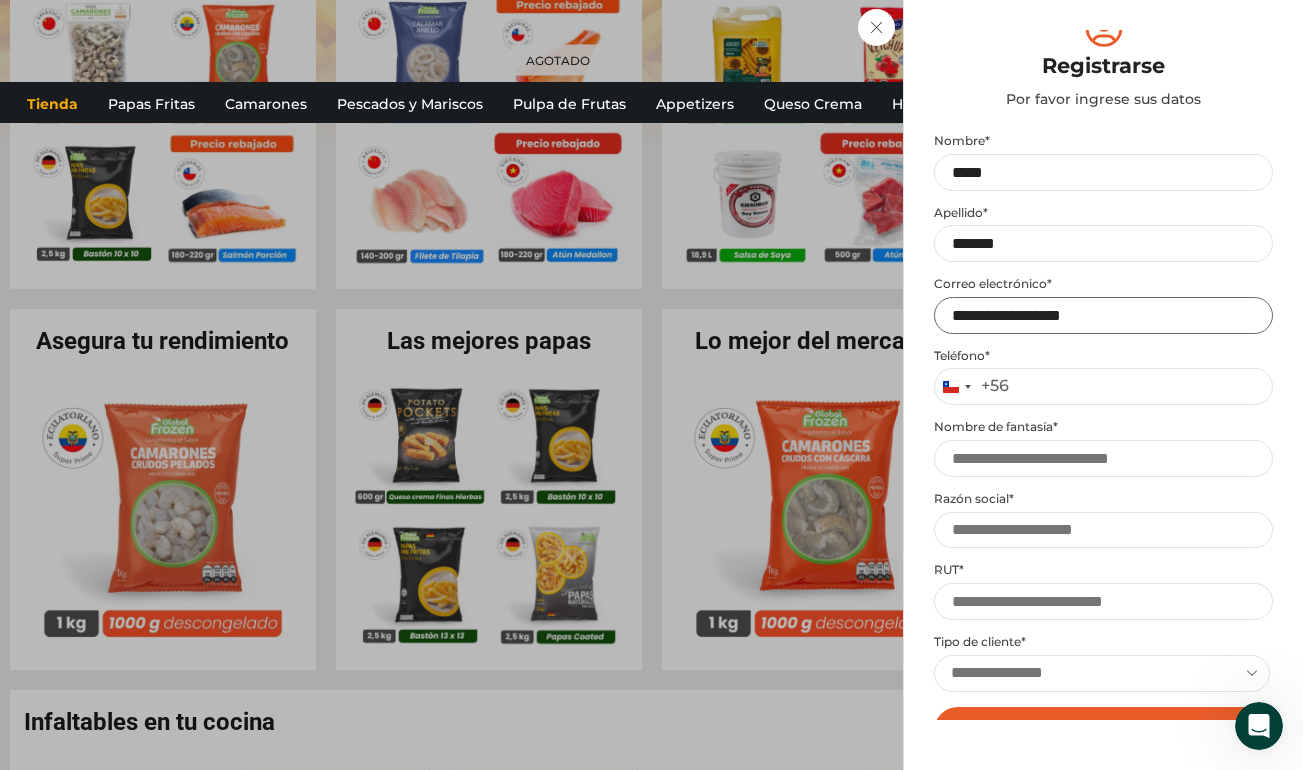 type on "**********" 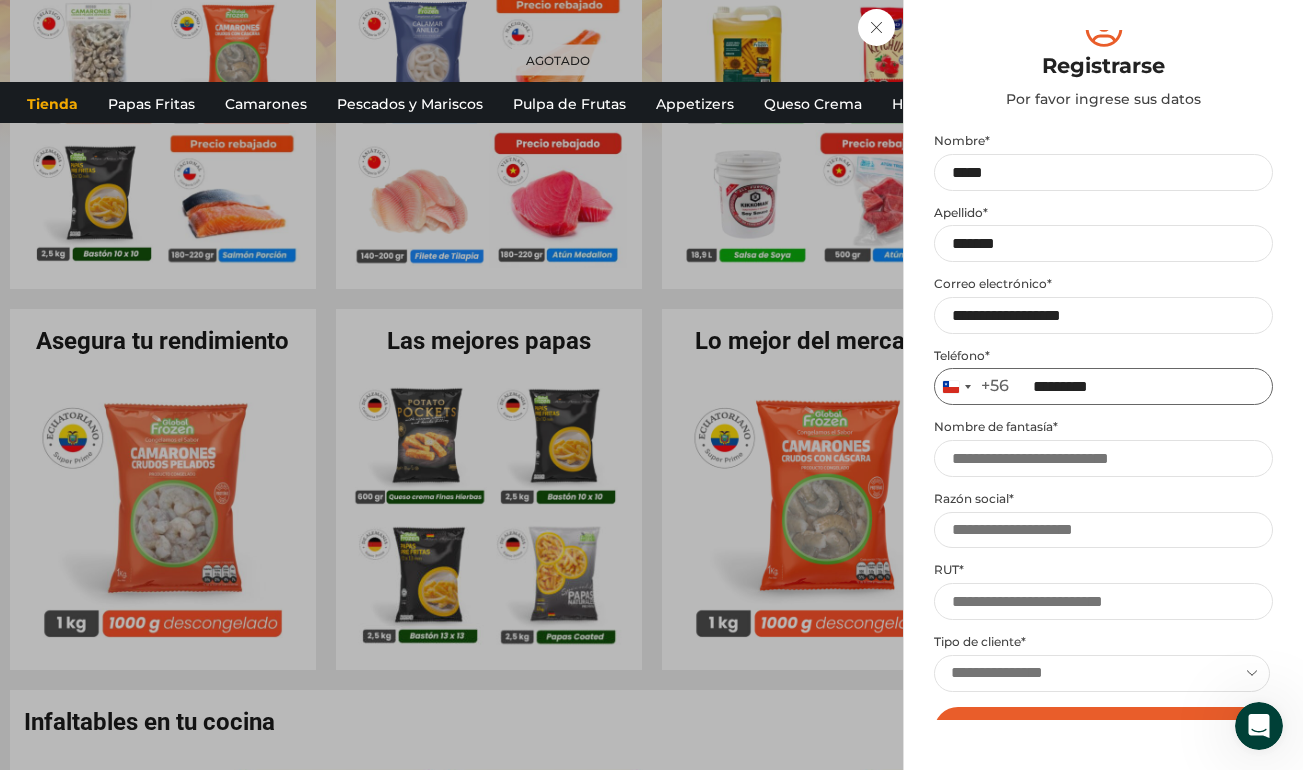type on "*********" 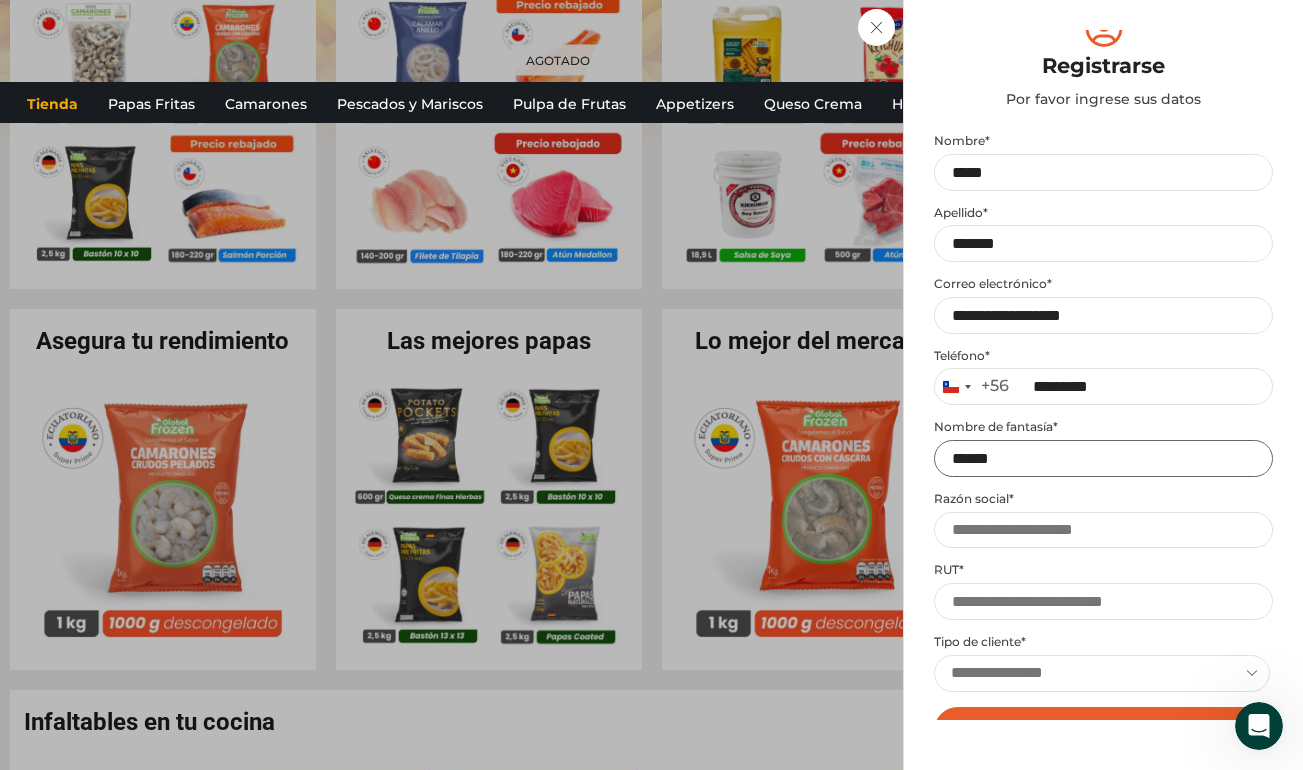 type on "******" 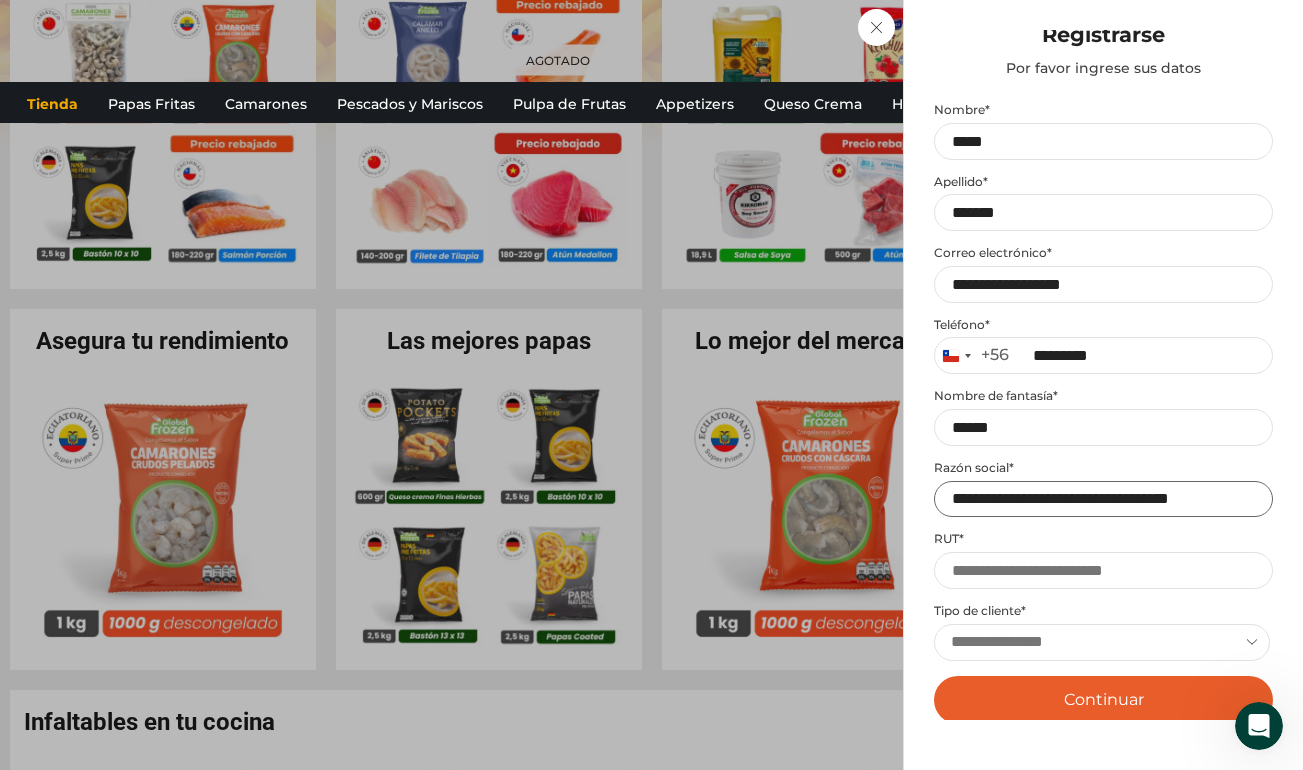 scroll, scrollTop: 54, scrollLeft: 0, axis: vertical 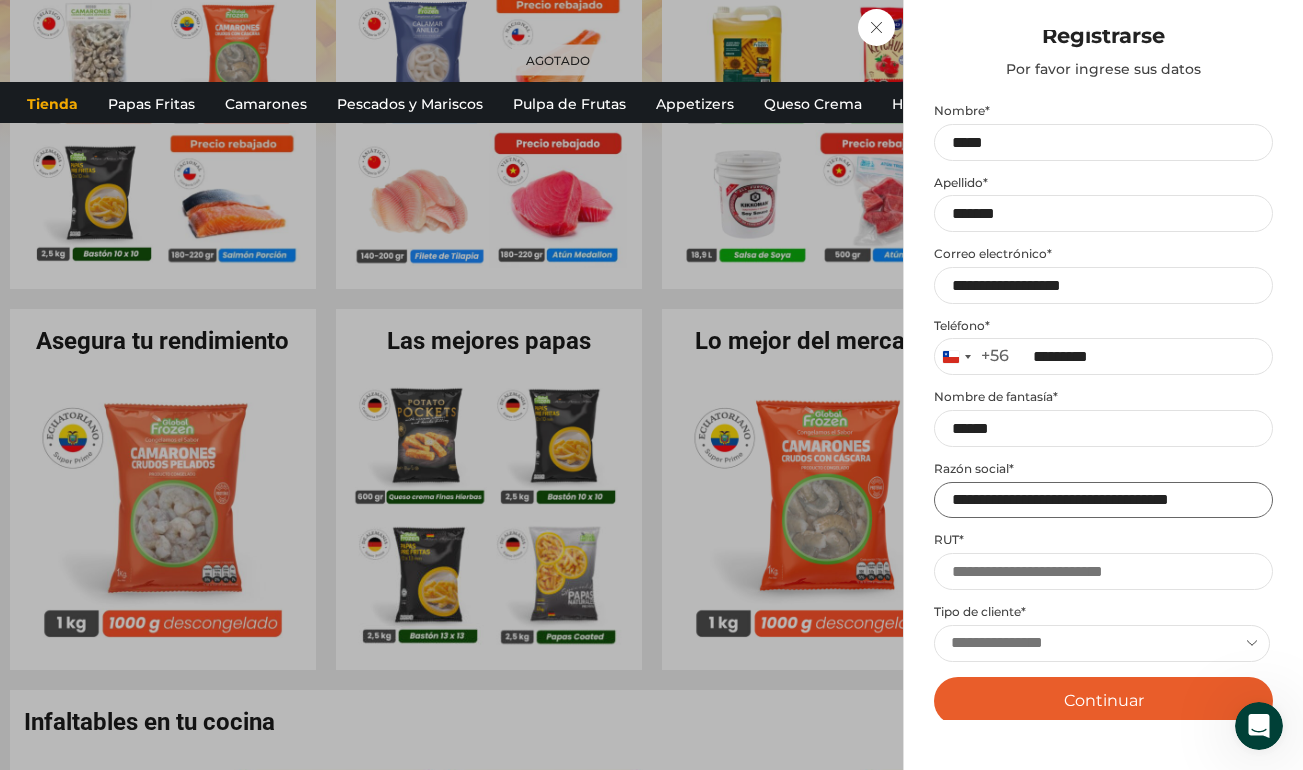 type on "**********" 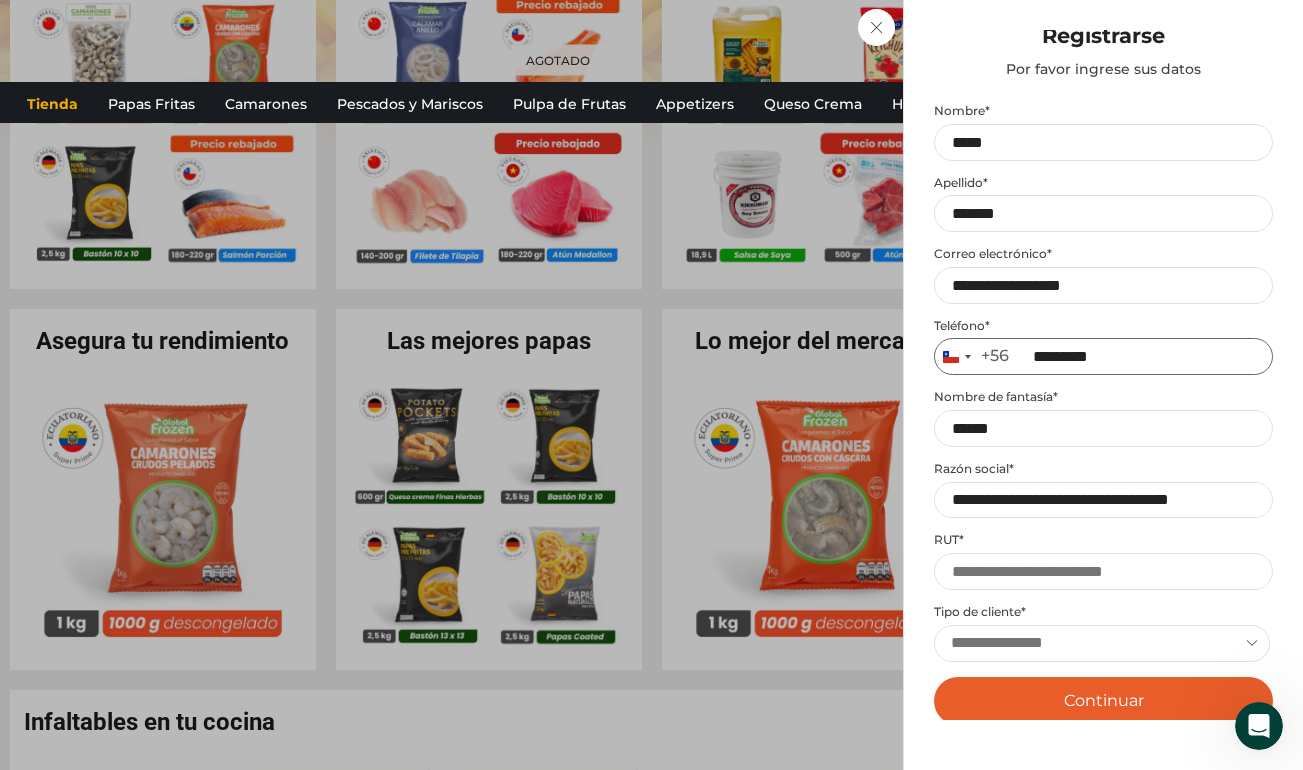 drag, startPoint x: 1119, startPoint y: 356, endPoint x: 1024, endPoint y: 358, distance: 95.02105 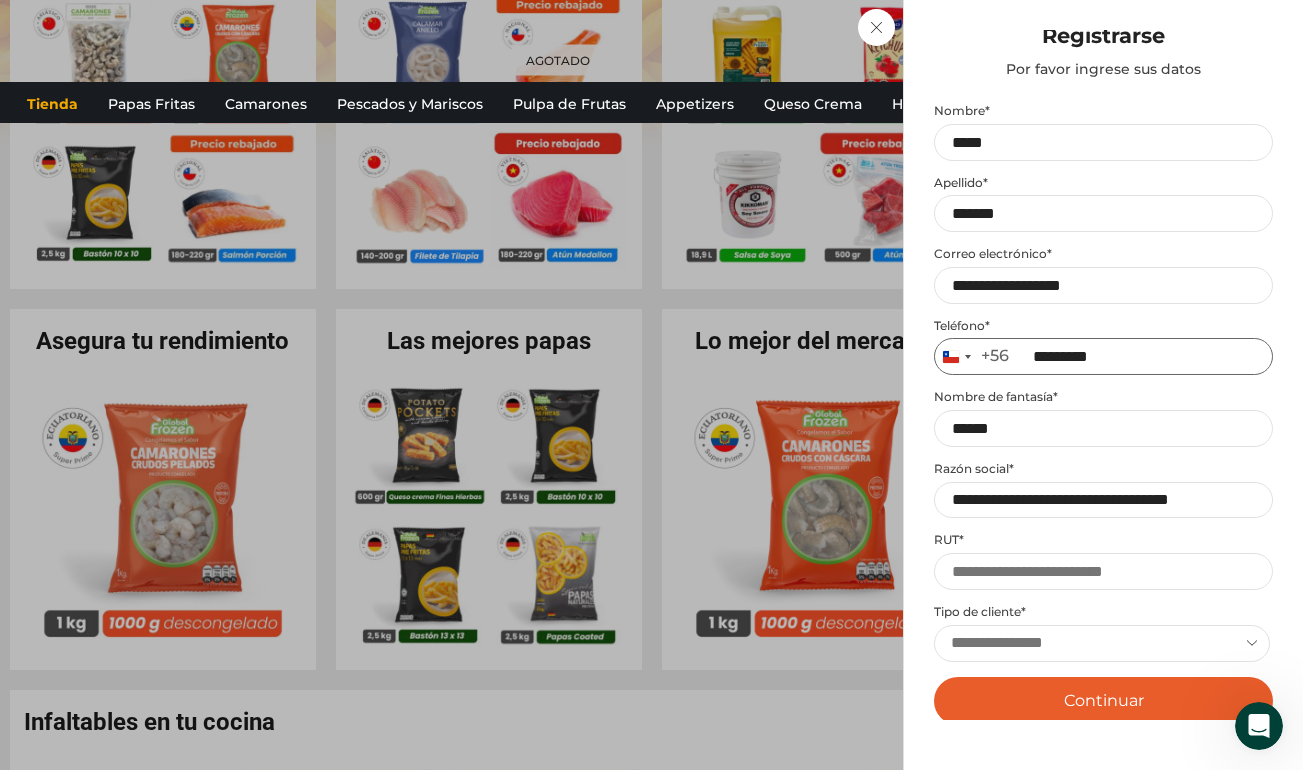 click on "*********" at bounding box center [1103, 356] 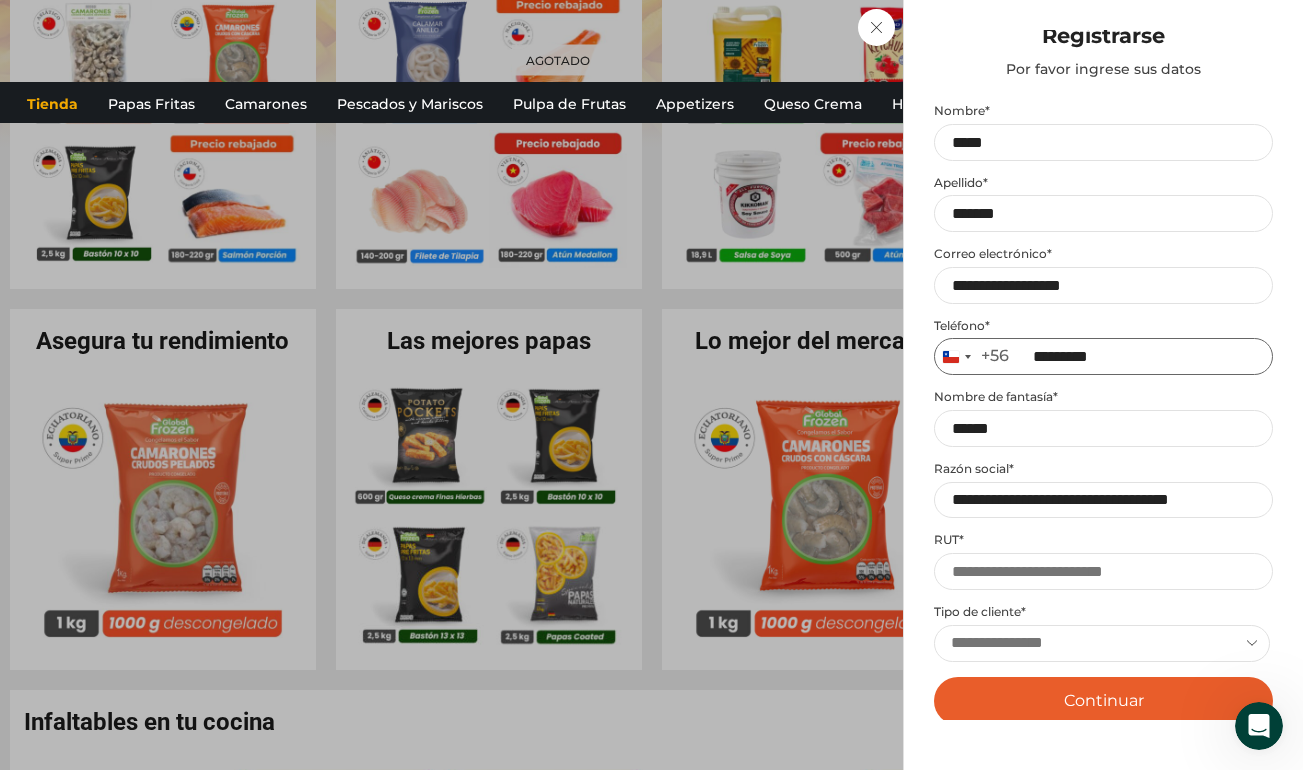 type on "*********" 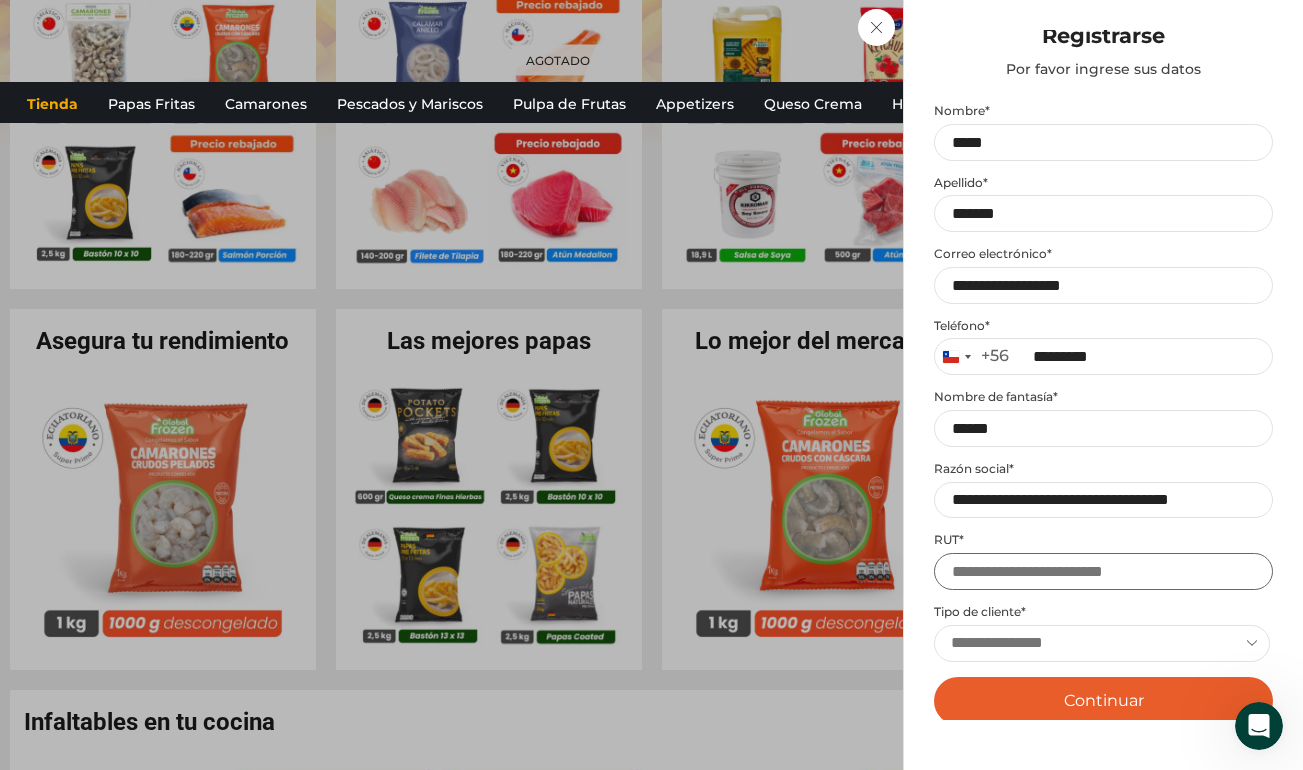 click on "RUT  *" at bounding box center (1103, 571) 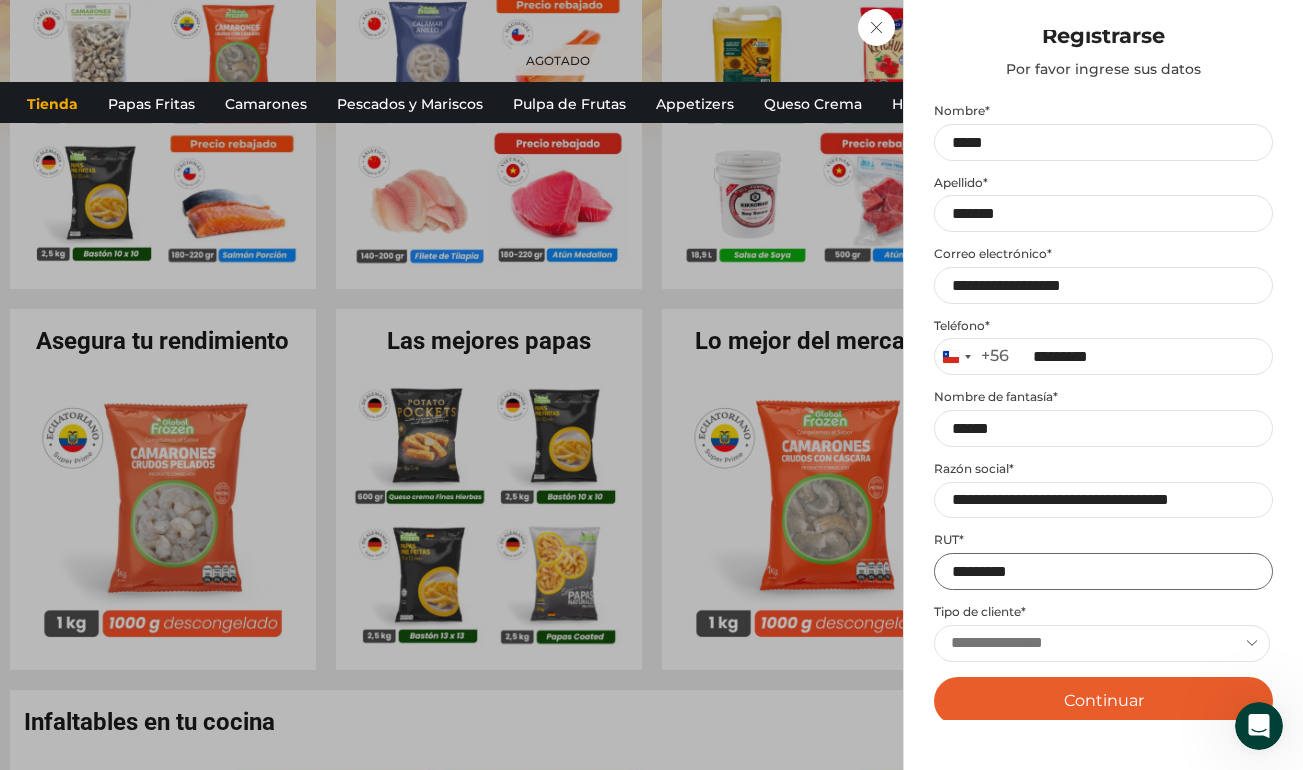 type on "**********" 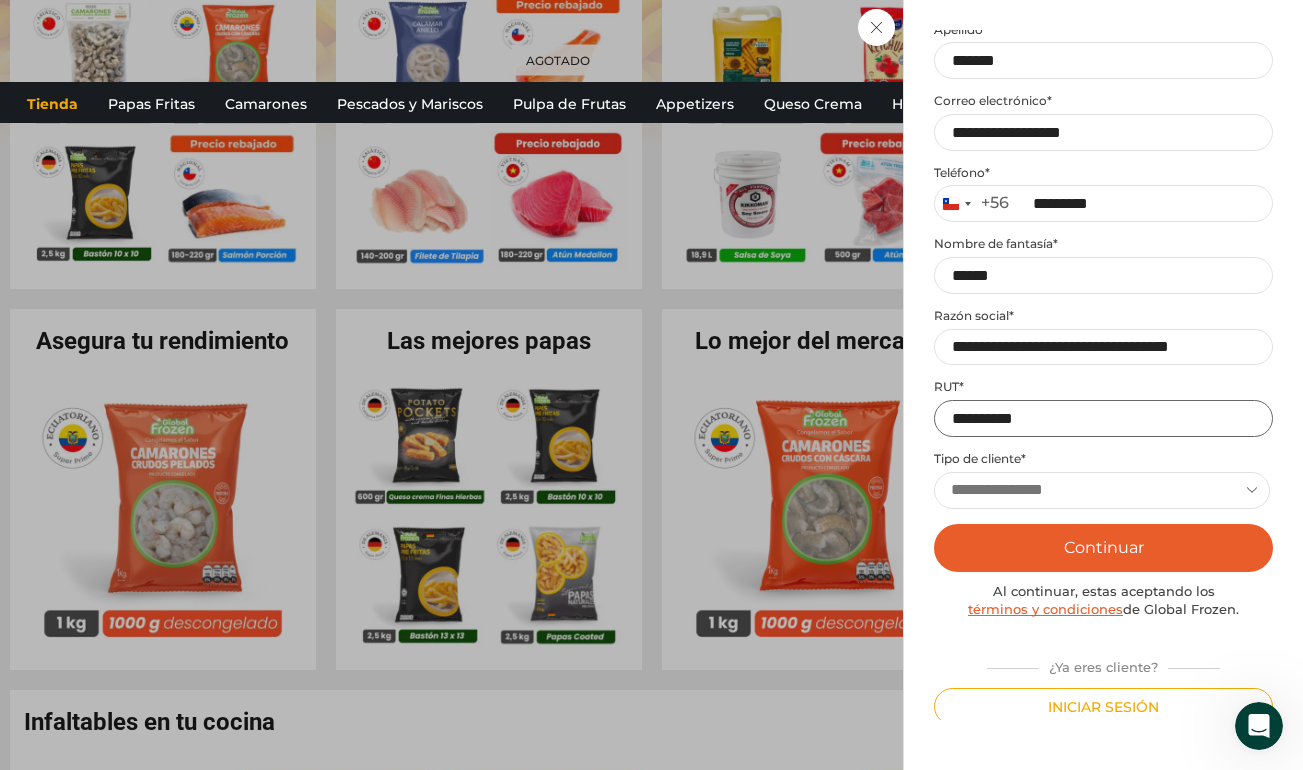 scroll, scrollTop: 206, scrollLeft: 0, axis: vertical 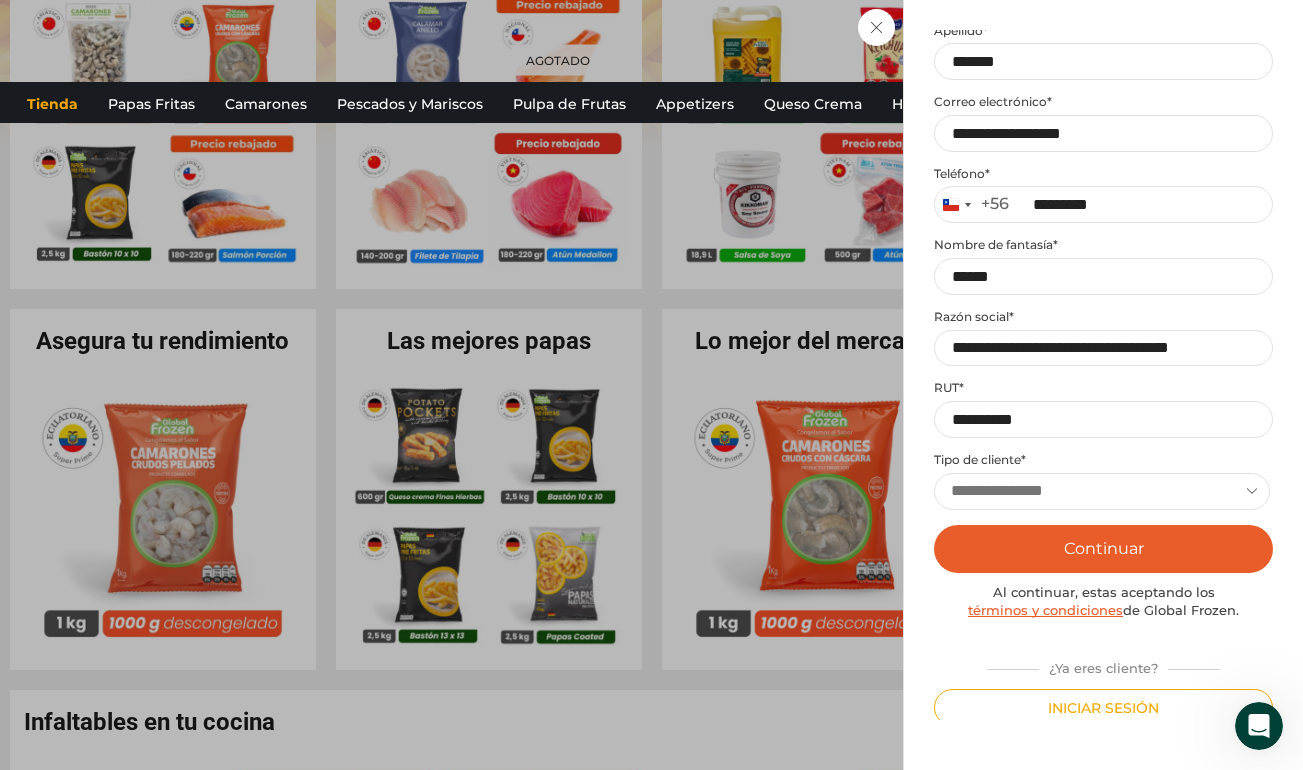 select on "**********" 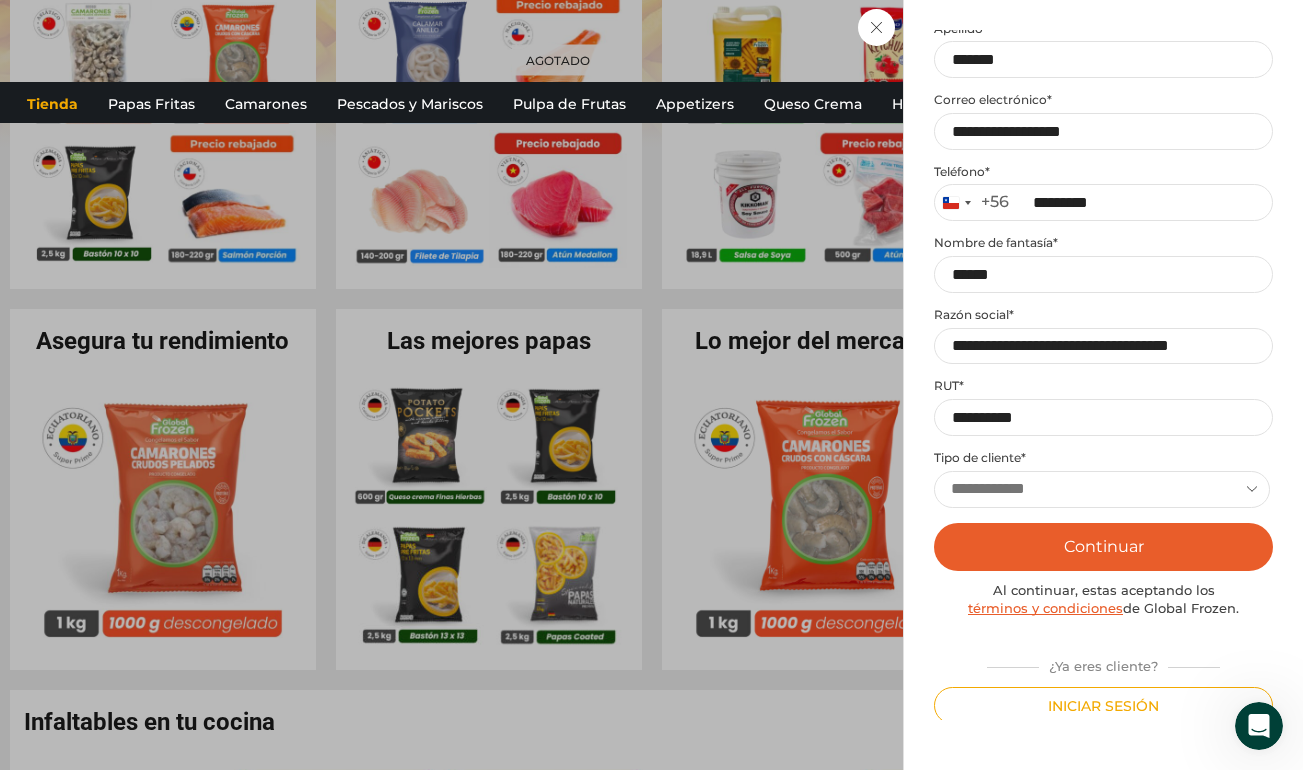 scroll, scrollTop: 206, scrollLeft: 0, axis: vertical 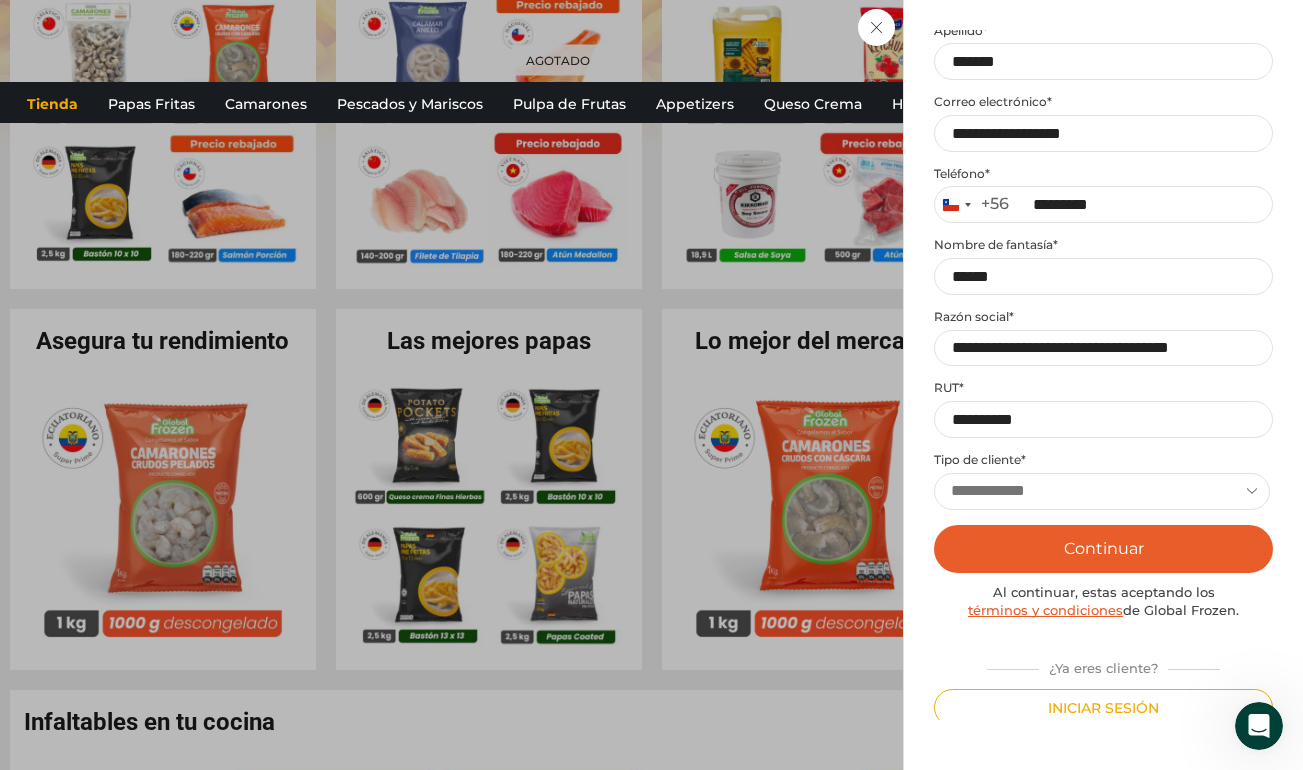 click on "Continuar" at bounding box center (1103, 549) 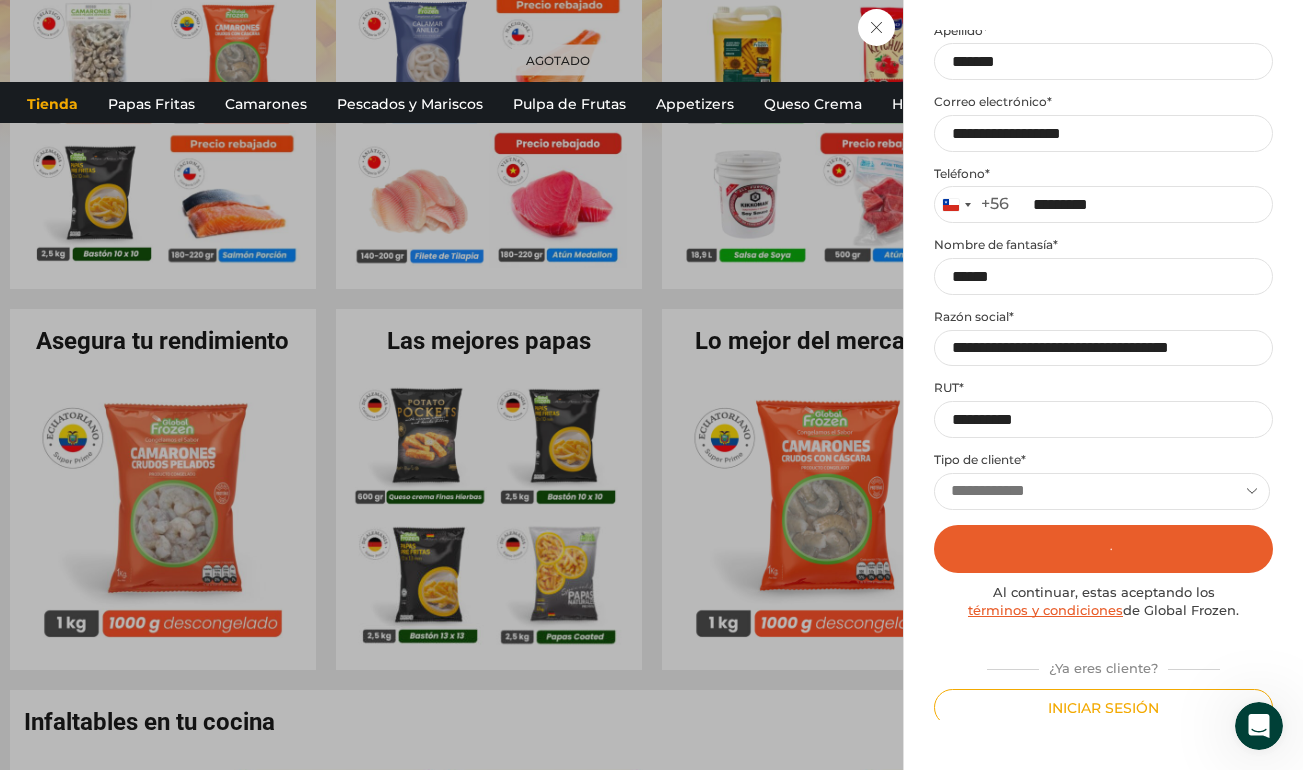 scroll, scrollTop: 0, scrollLeft: 0, axis: both 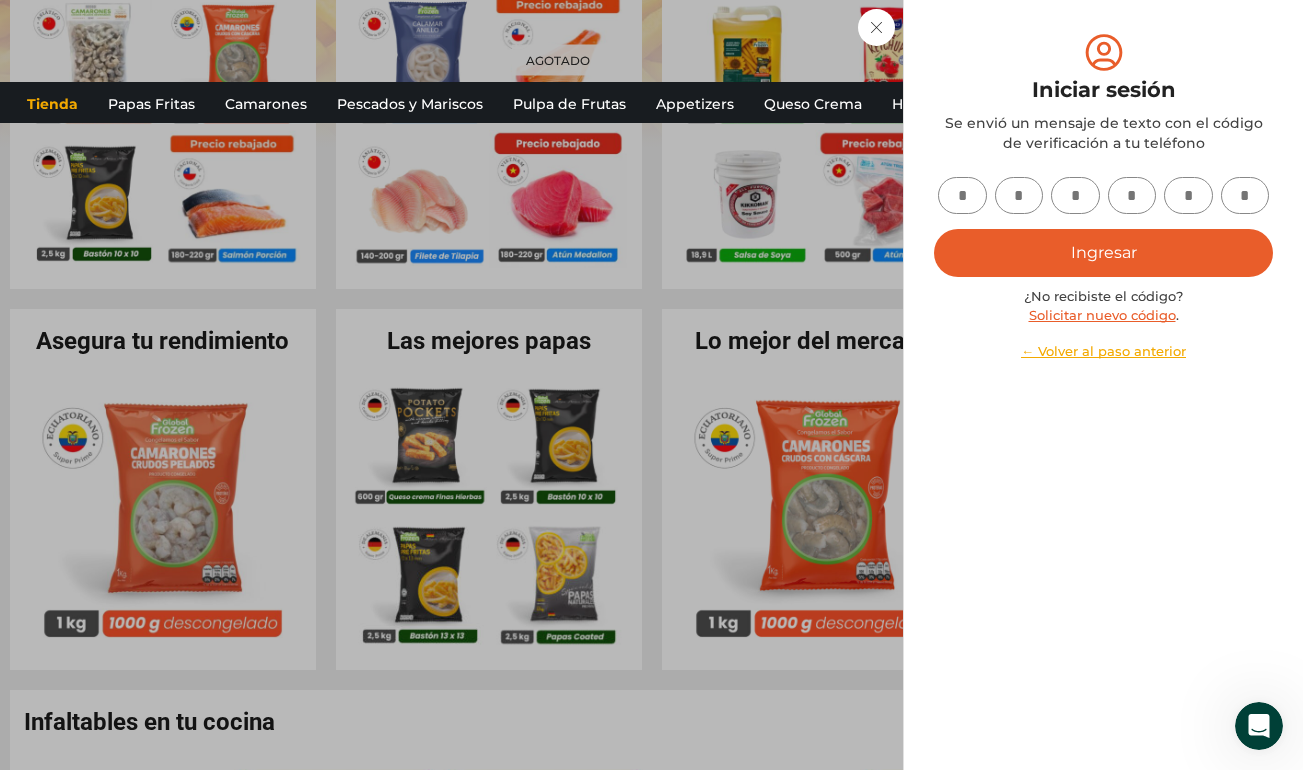click at bounding box center [962, 195] 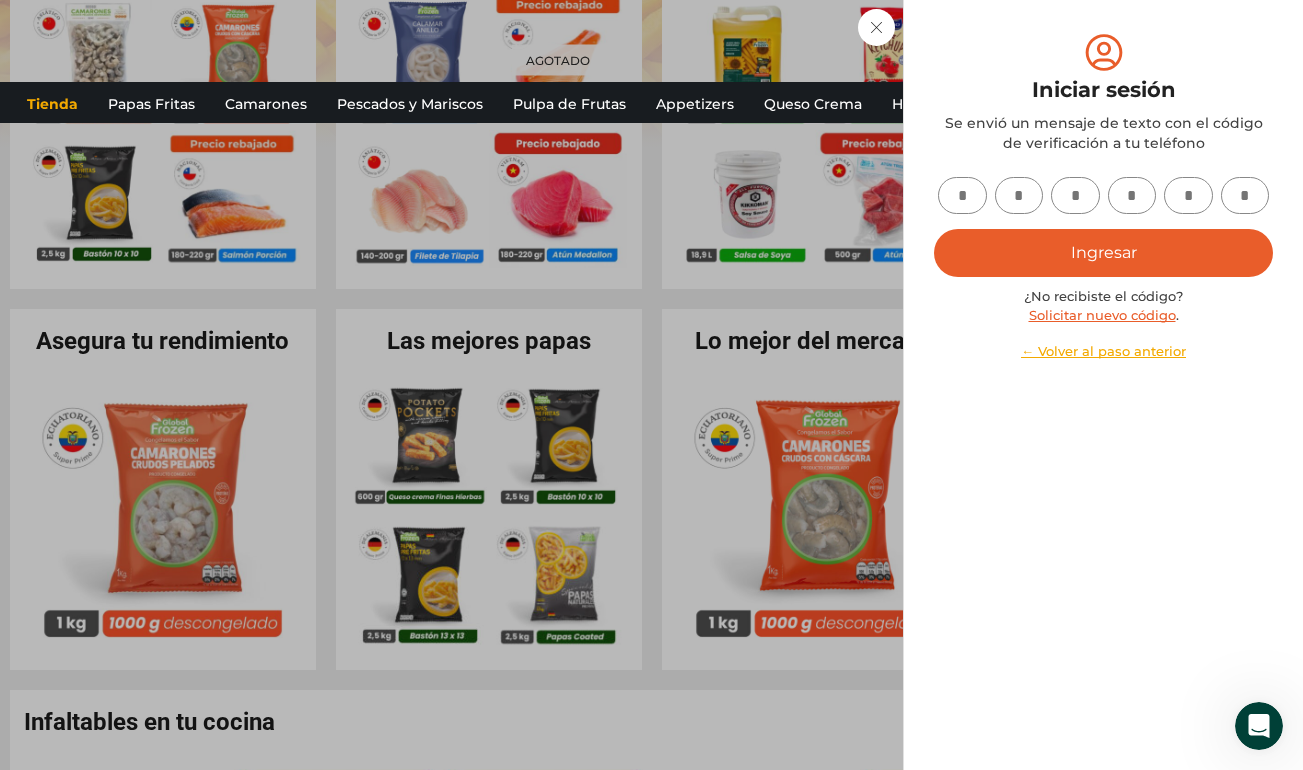 type on "*" 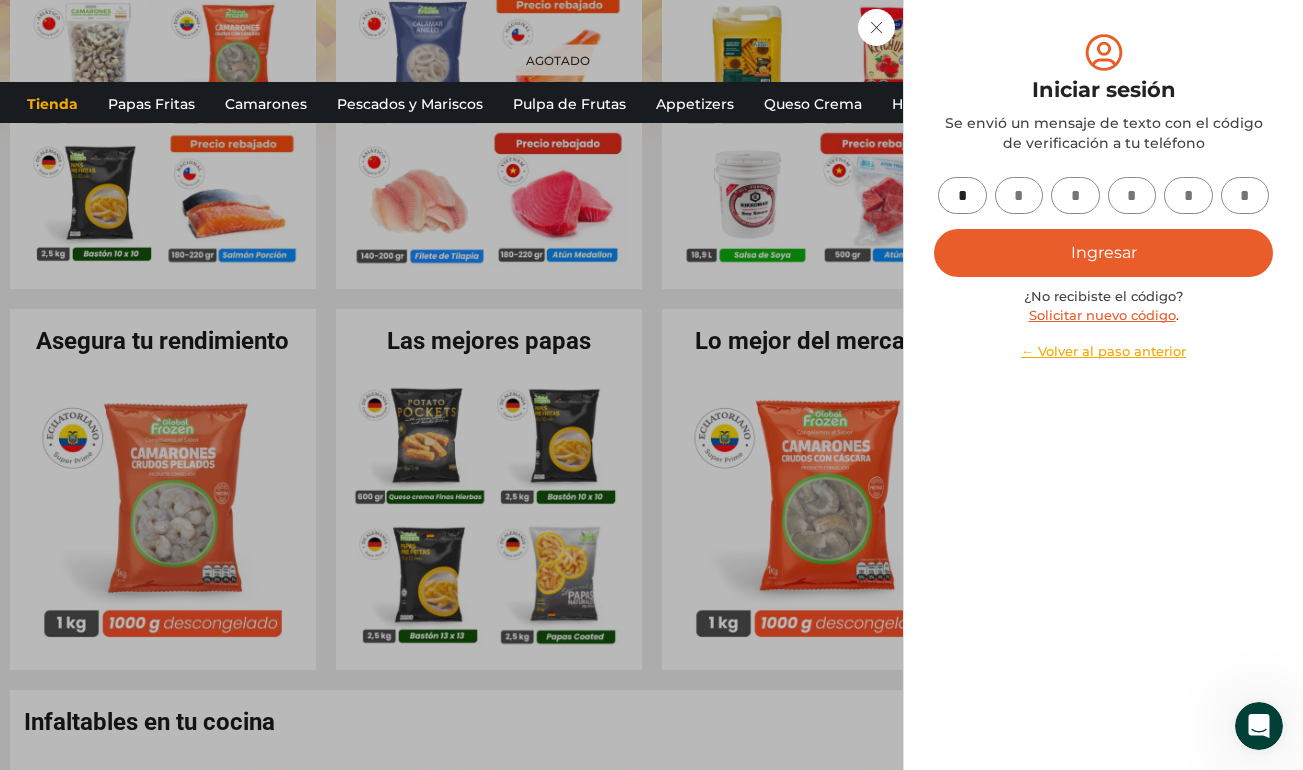 type on "*" 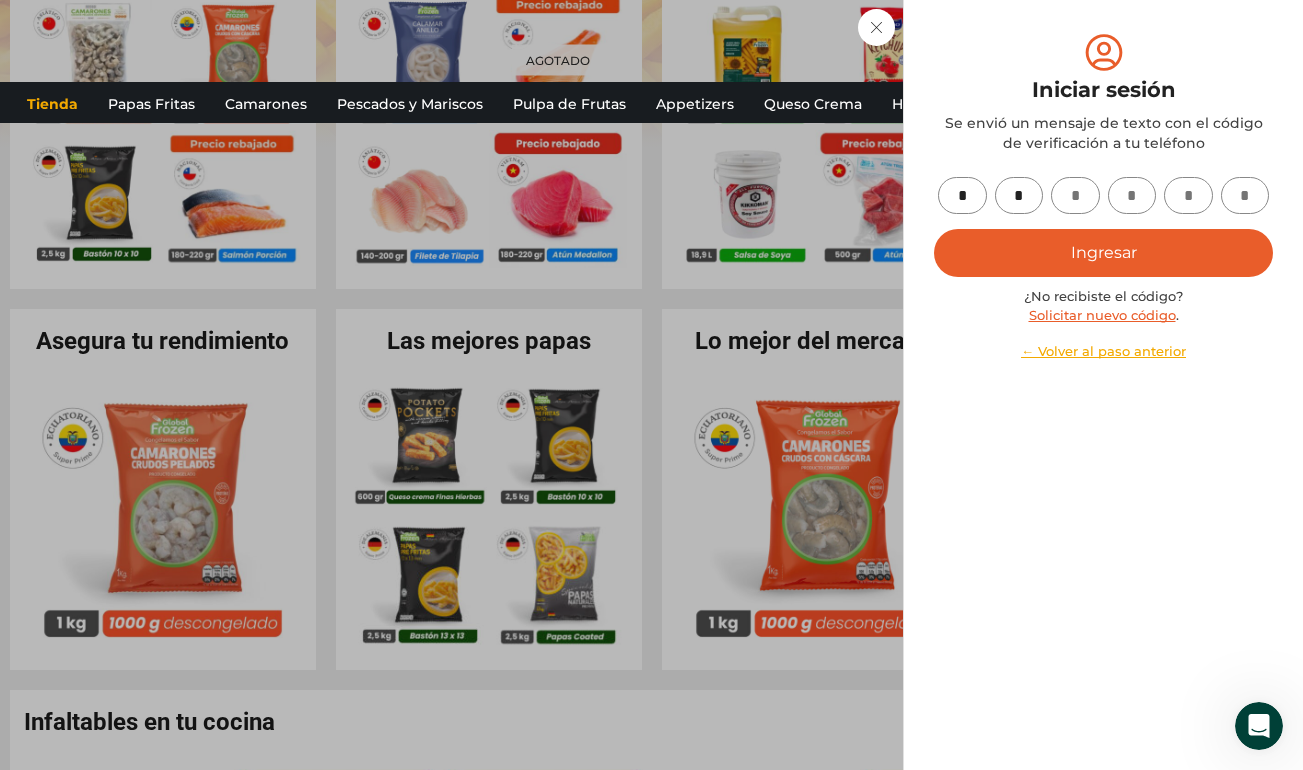 type on "*" 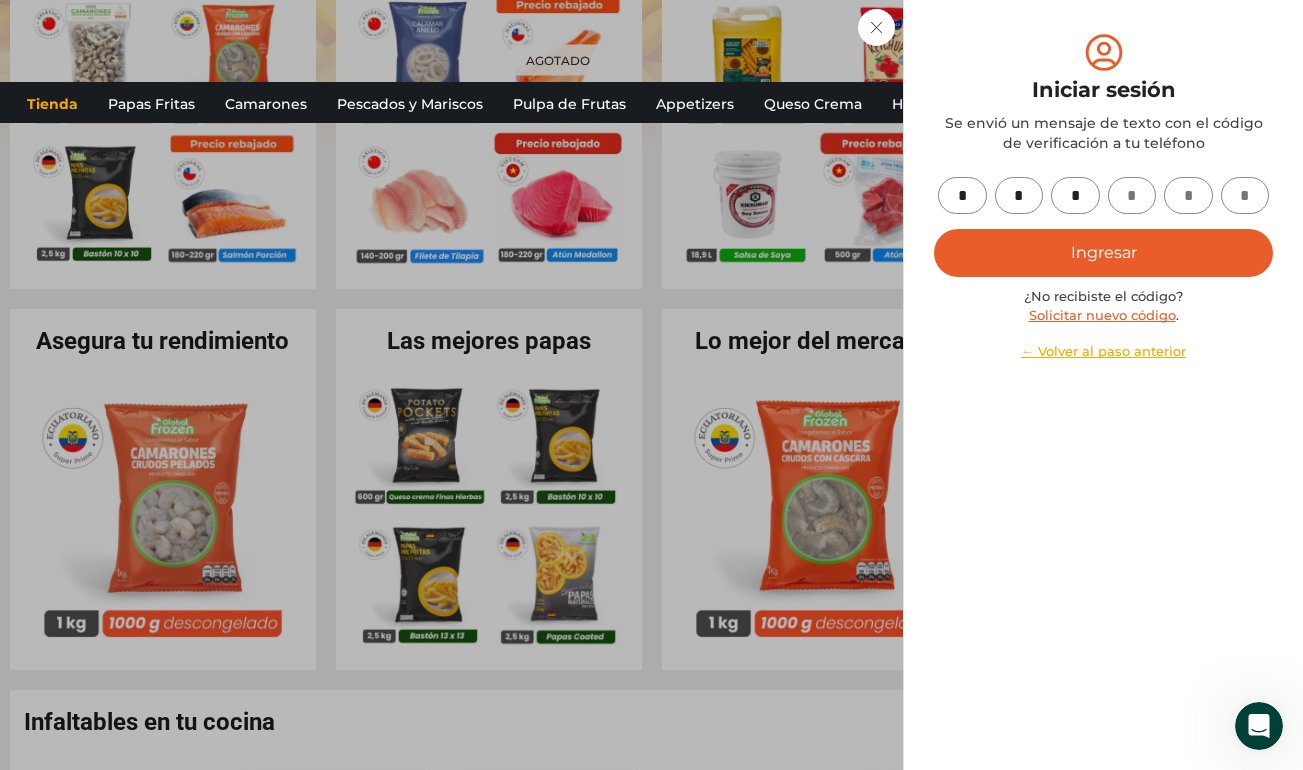 type on "*" 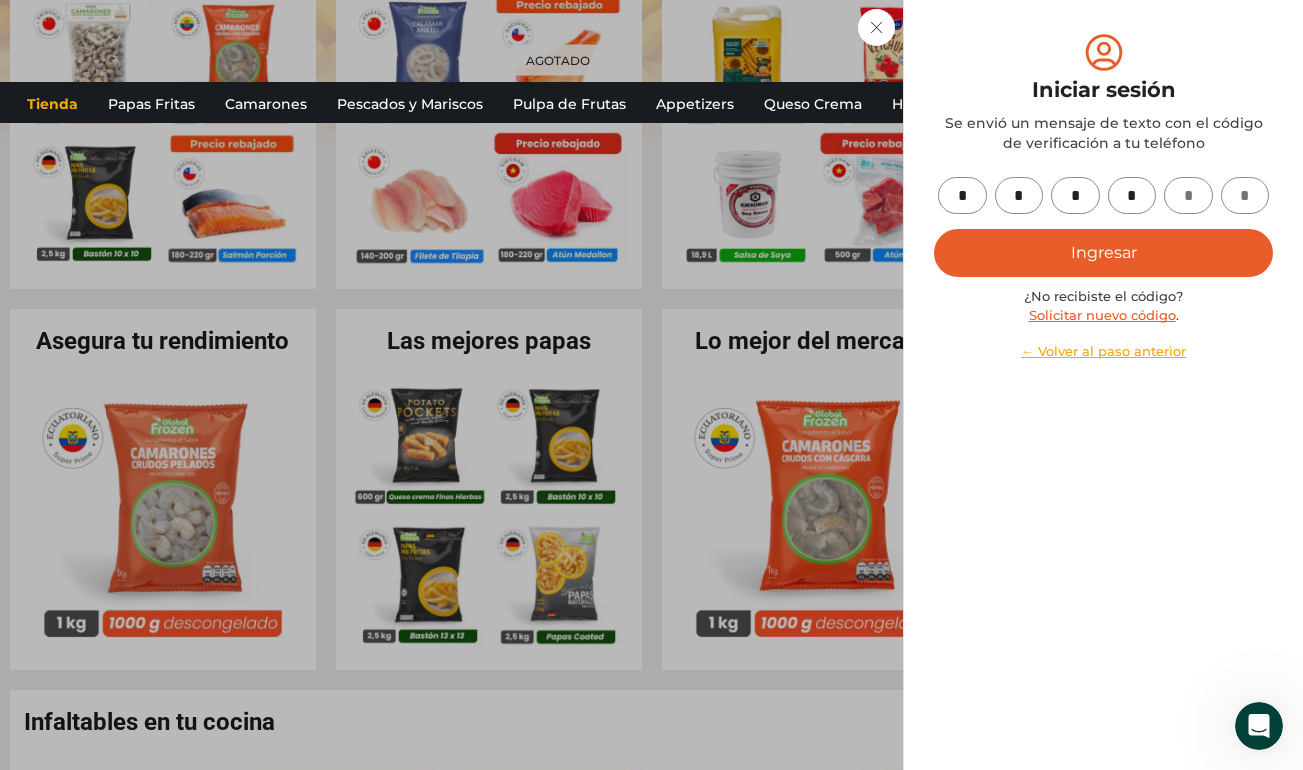 type on "*" 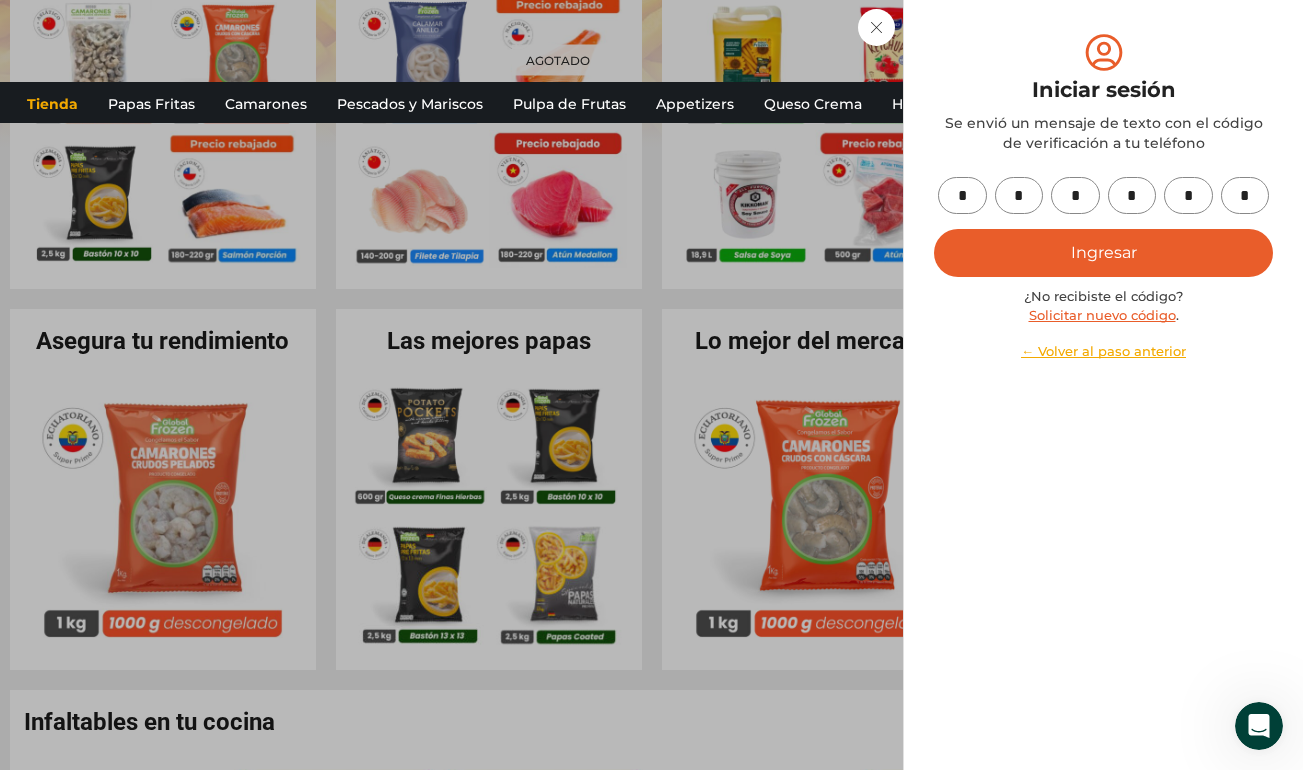 type on "*" 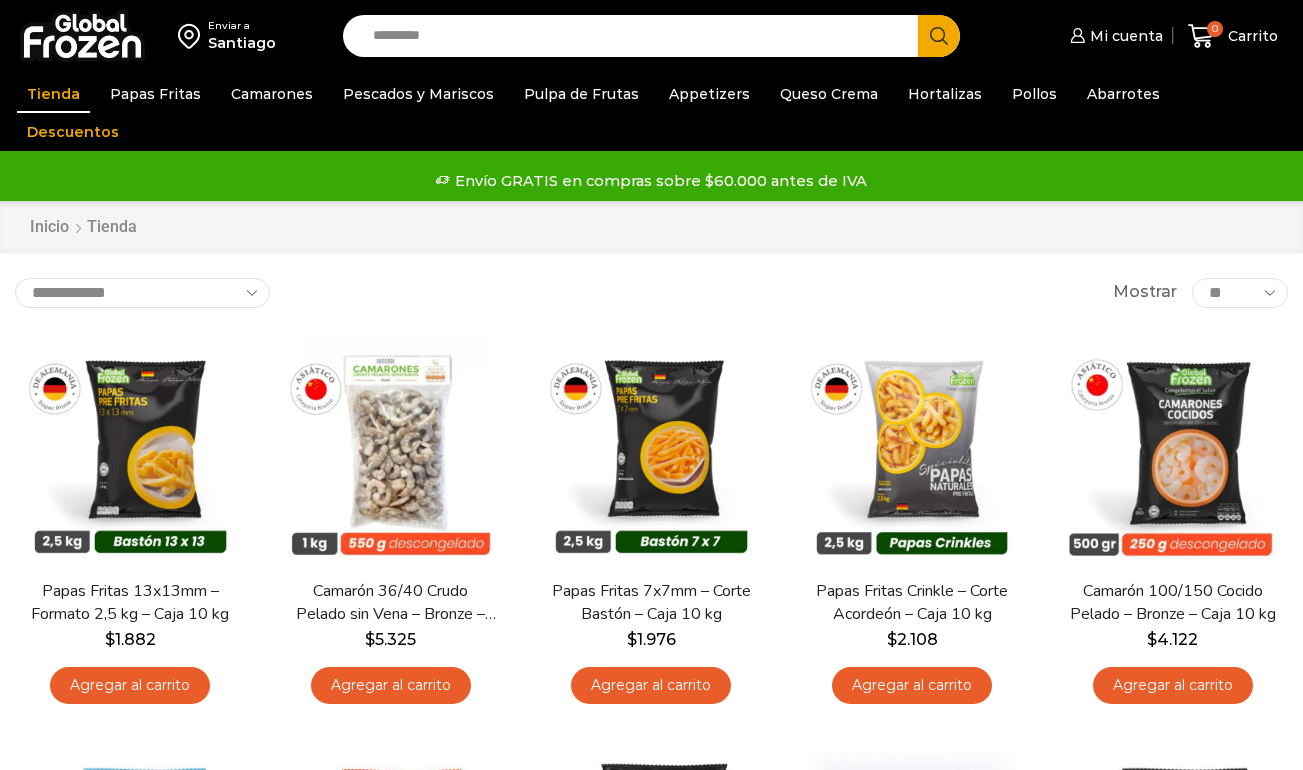 scroll, scrollTop: 0, scrollLeft: 0, axis: both 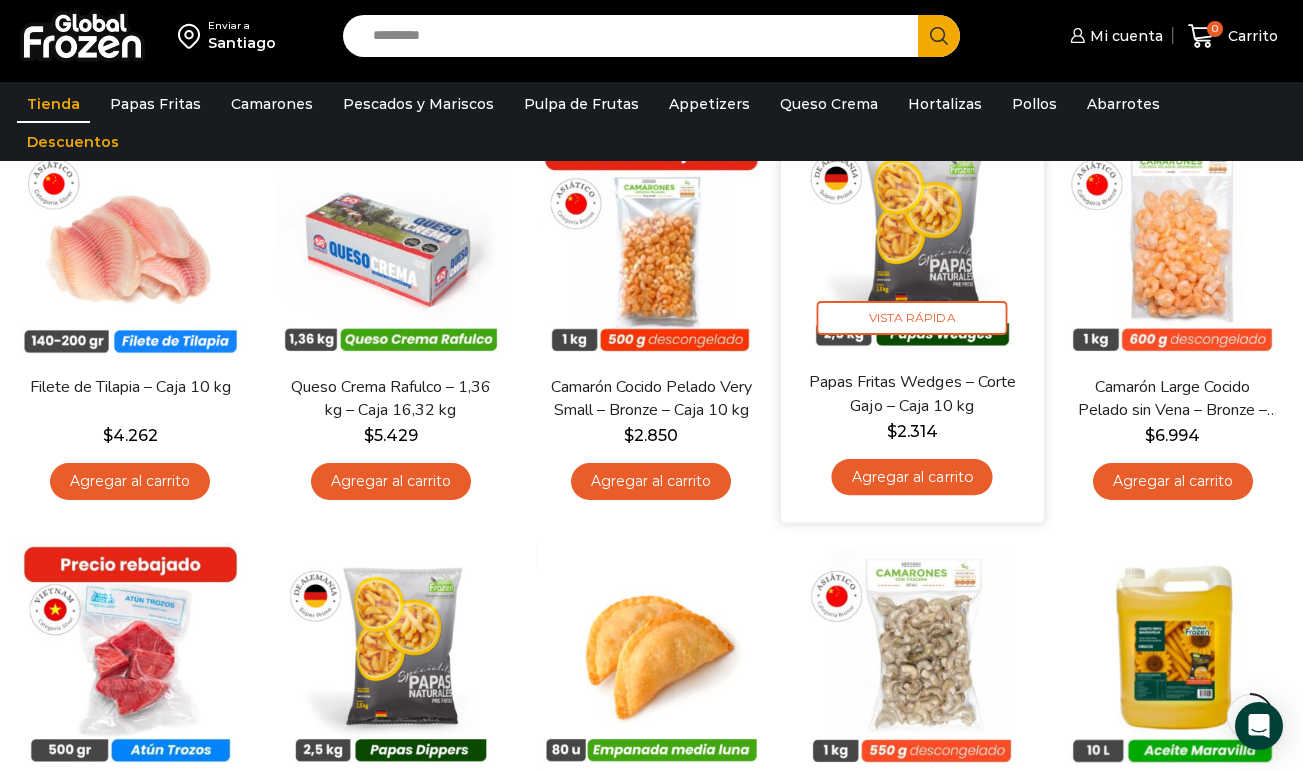 click on "Agregar al carrito" at bounding box center [912, 477] 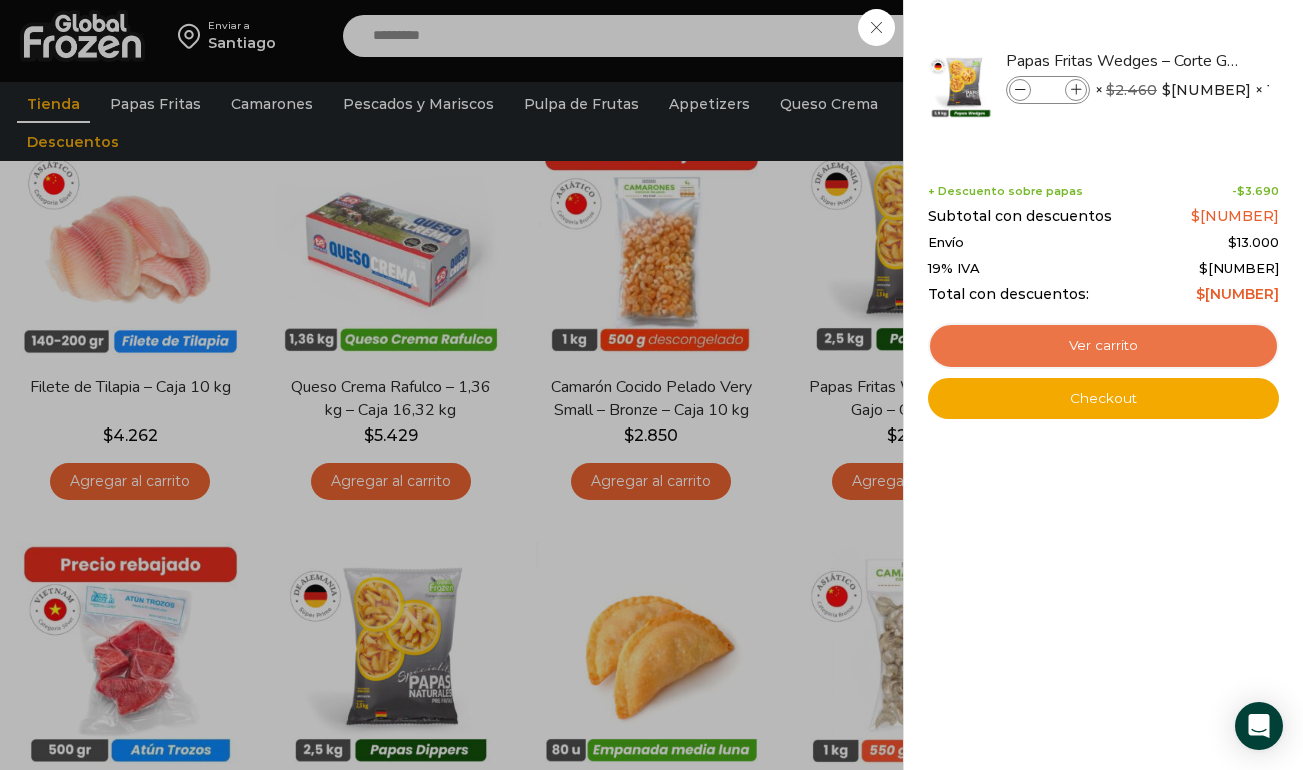 click on "Ver carrito" at bounding box center [1103, 346] 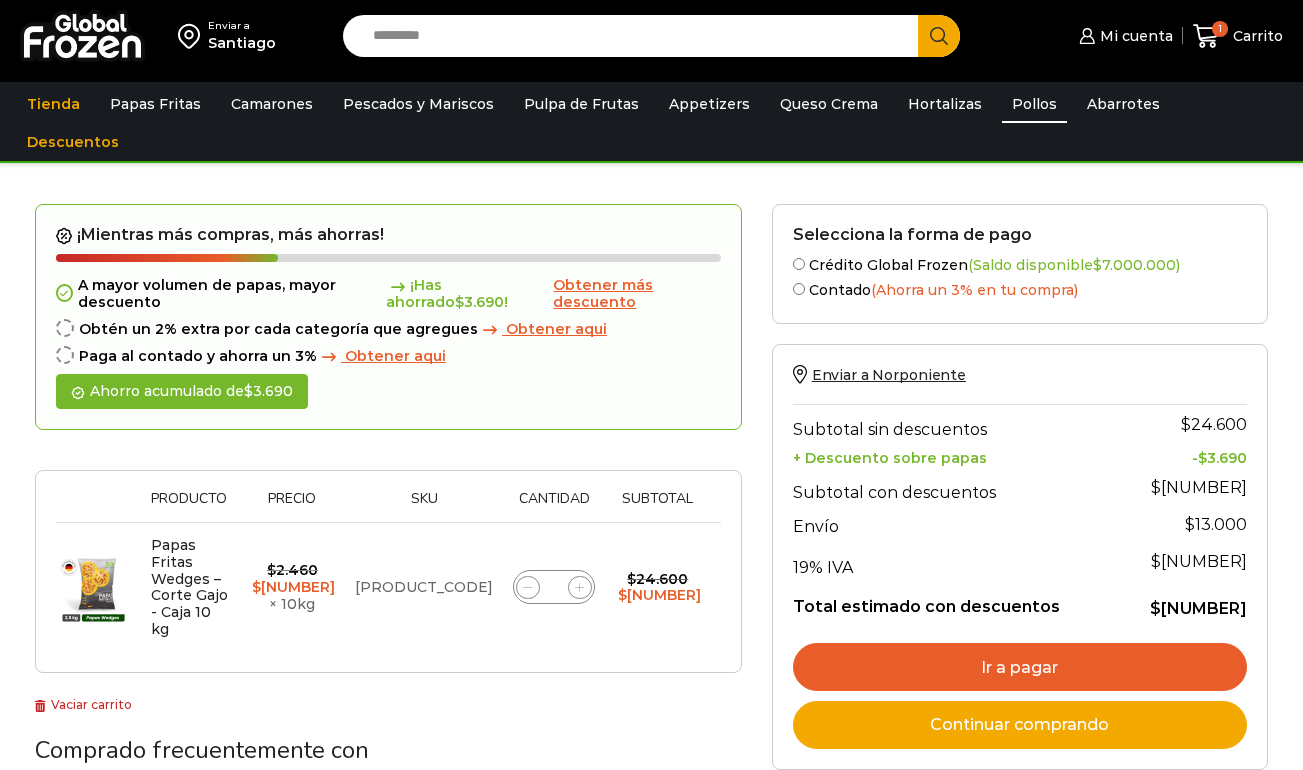 scroll, scrollTop: 0, scrollLeft: 0, axis: both 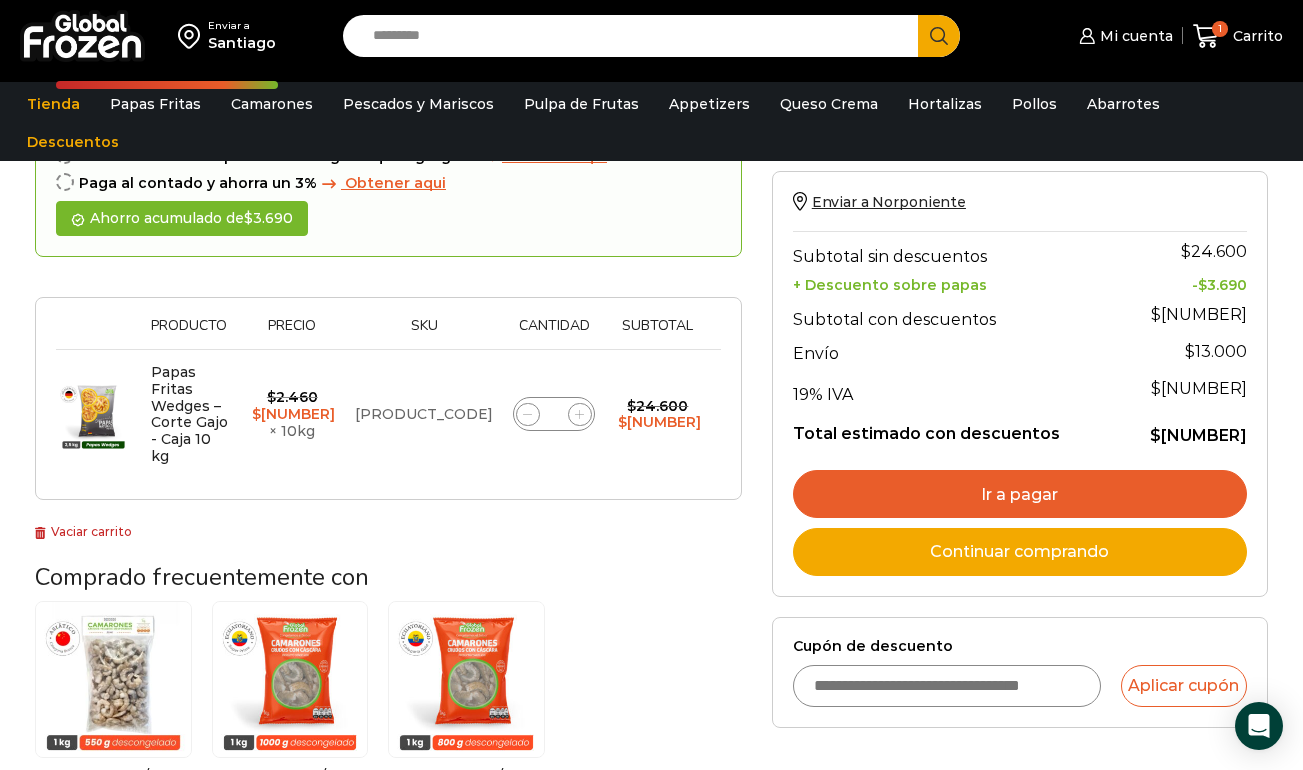click 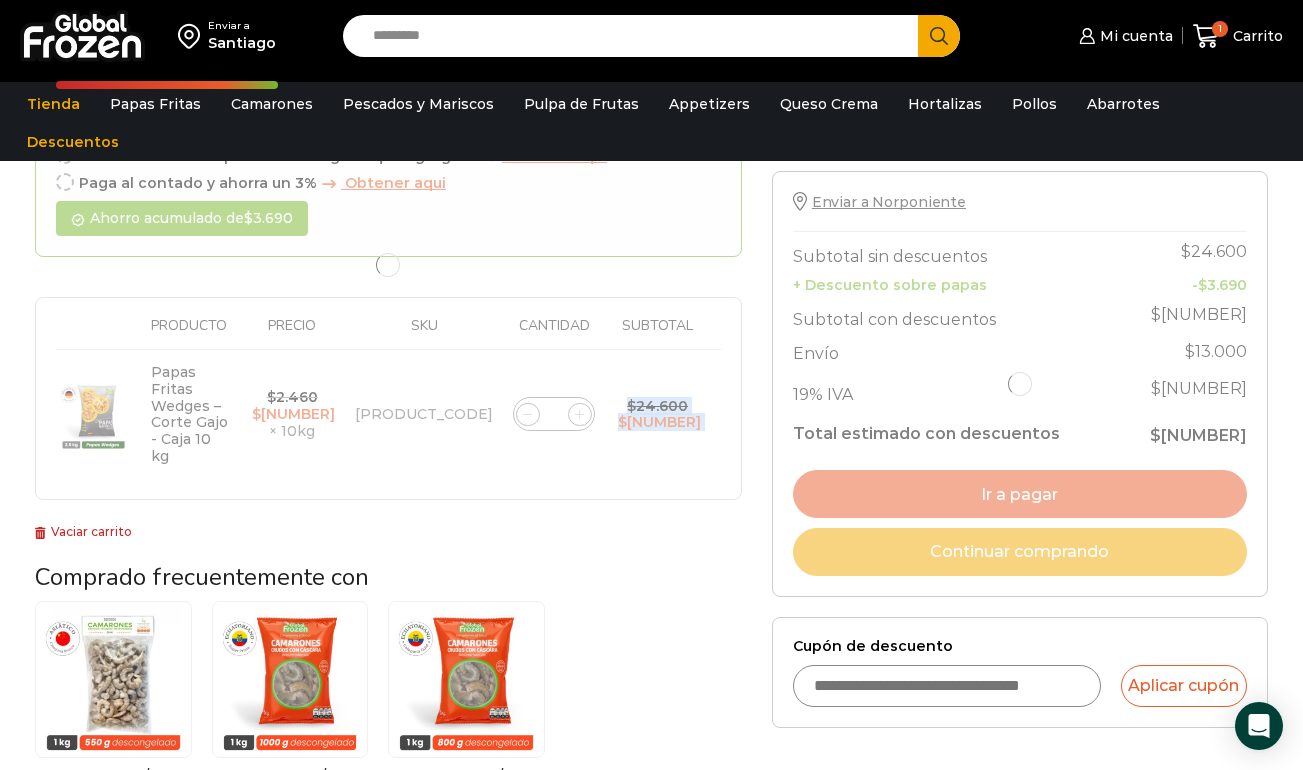 click on "¡Mientras más compras, más ahorras!
A mayor volumen de papas, mayor descuento   ¡Has ahorrado  $ [CURRENCY] ! Obtener más descuento
Obtén un 2% extra por cada categoría que agregues    Obtener aqui
Paga al contado y ahorra un 3%    Obtener aqui
Ahorro acumulado de  $ [CURRENCY]
Thumbnail image
Producto
Precio
Sku
Cantidad
Subtotal
Eliminar artículo
Papas Fritas Wedges – Corte Gajo - Caja 10 kg
[PRODUCT_CODE]
*" at bounding box center (388, 265) 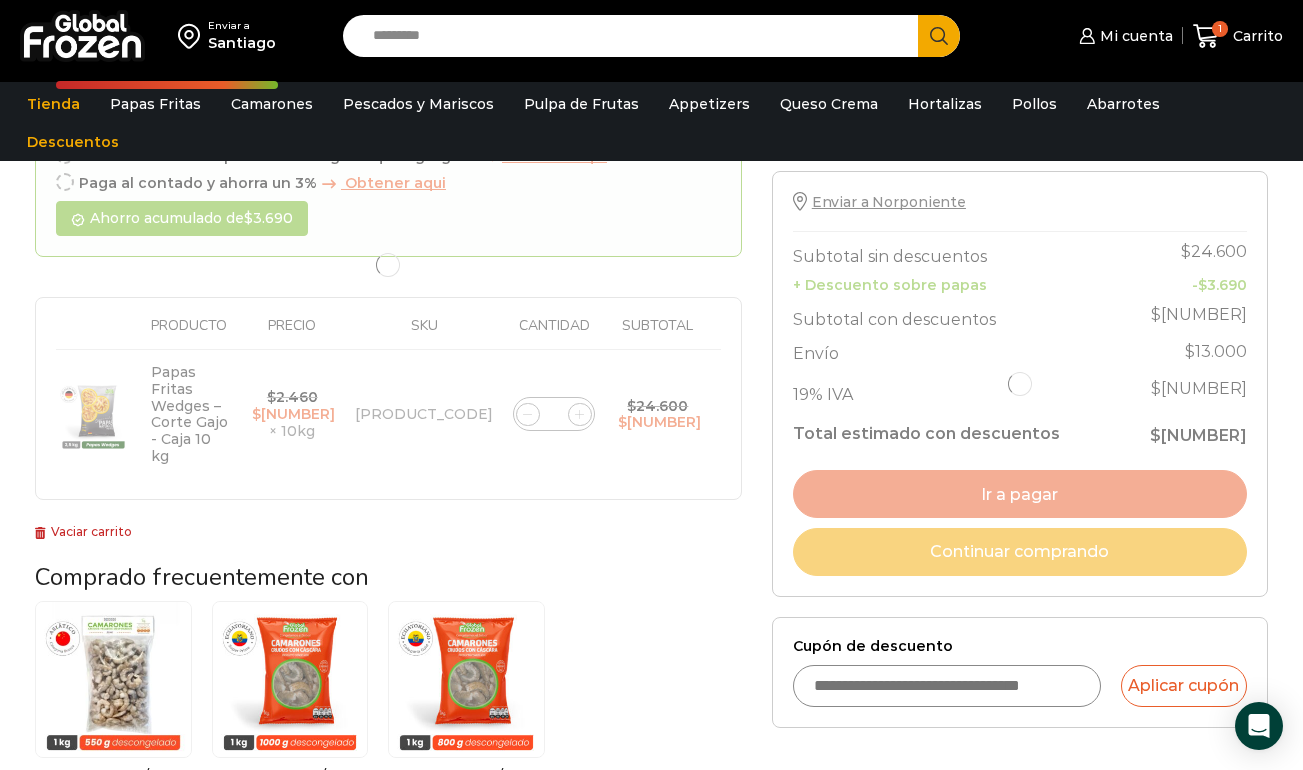 click 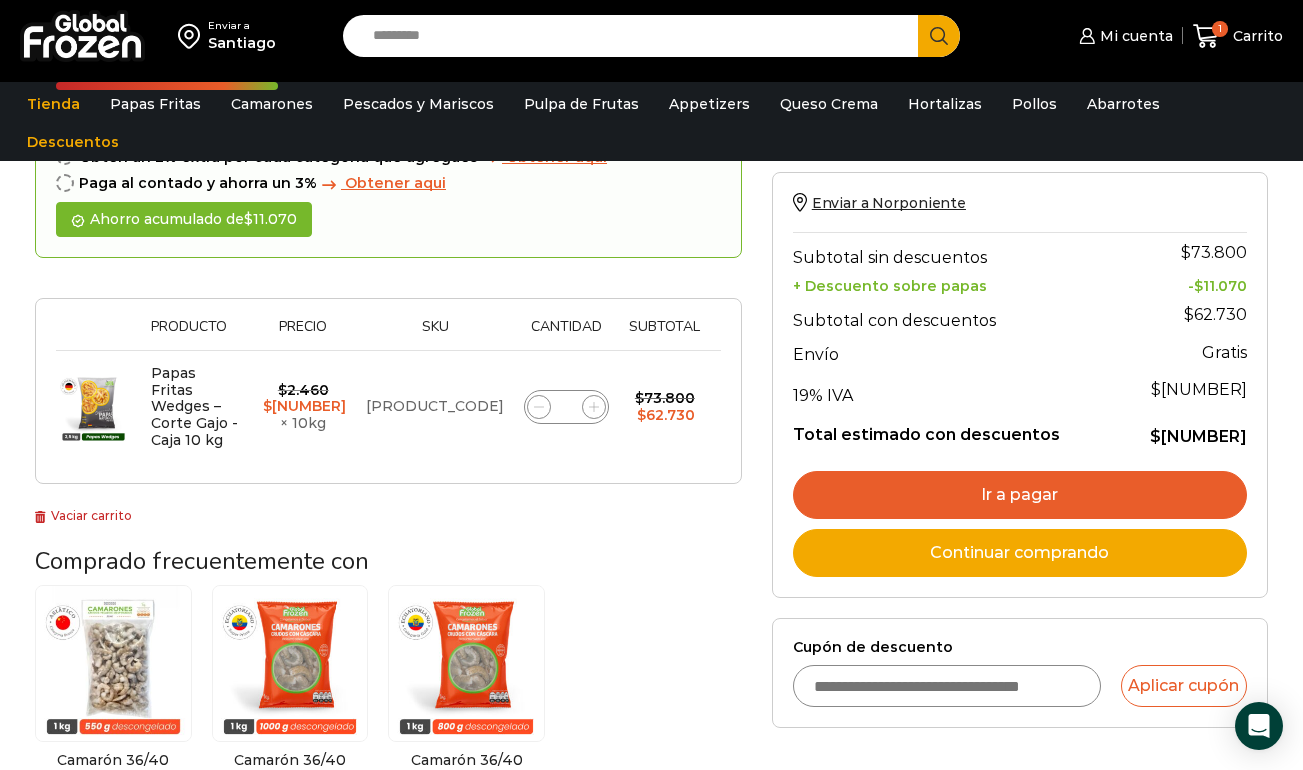 scroll, scrollTop: 252, scrollLeft: 0, axis: vertical 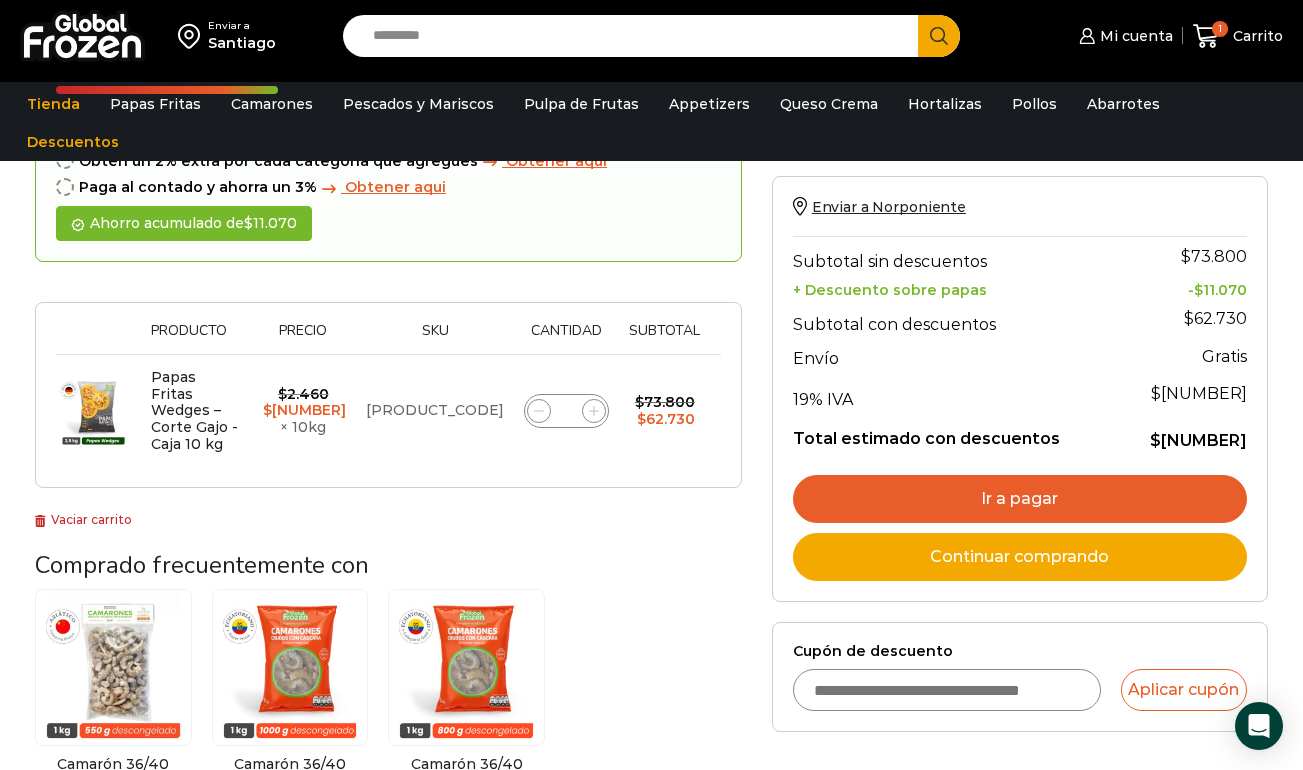 click 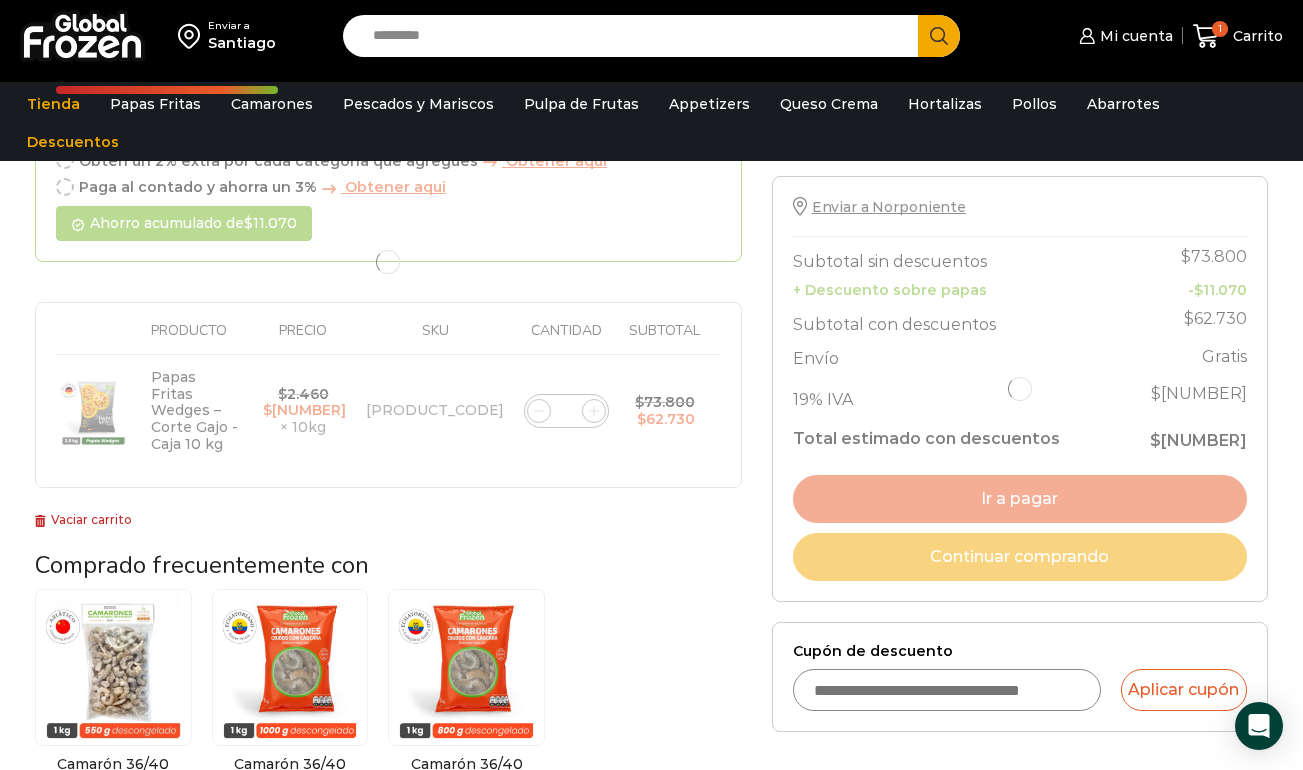 click 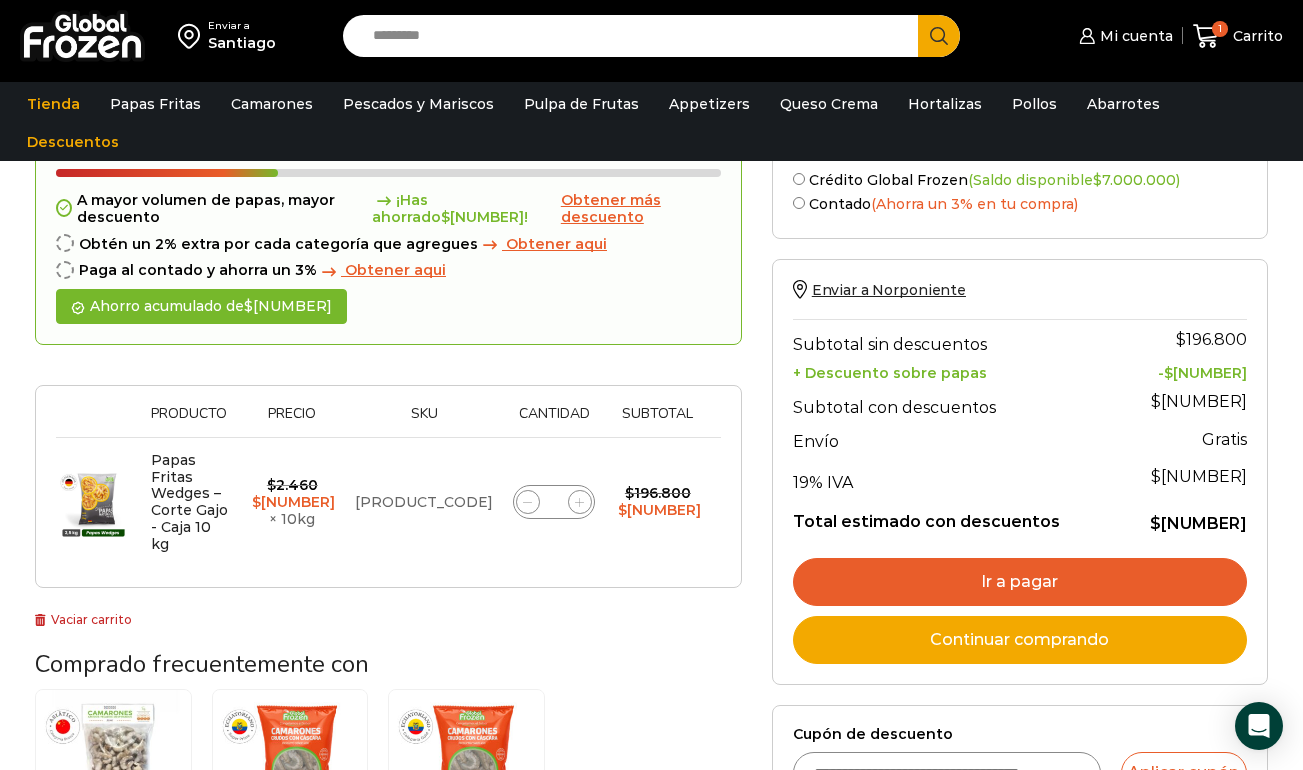 scroll, scrollTop: 173, scrollLeft: 0, axis: vertical 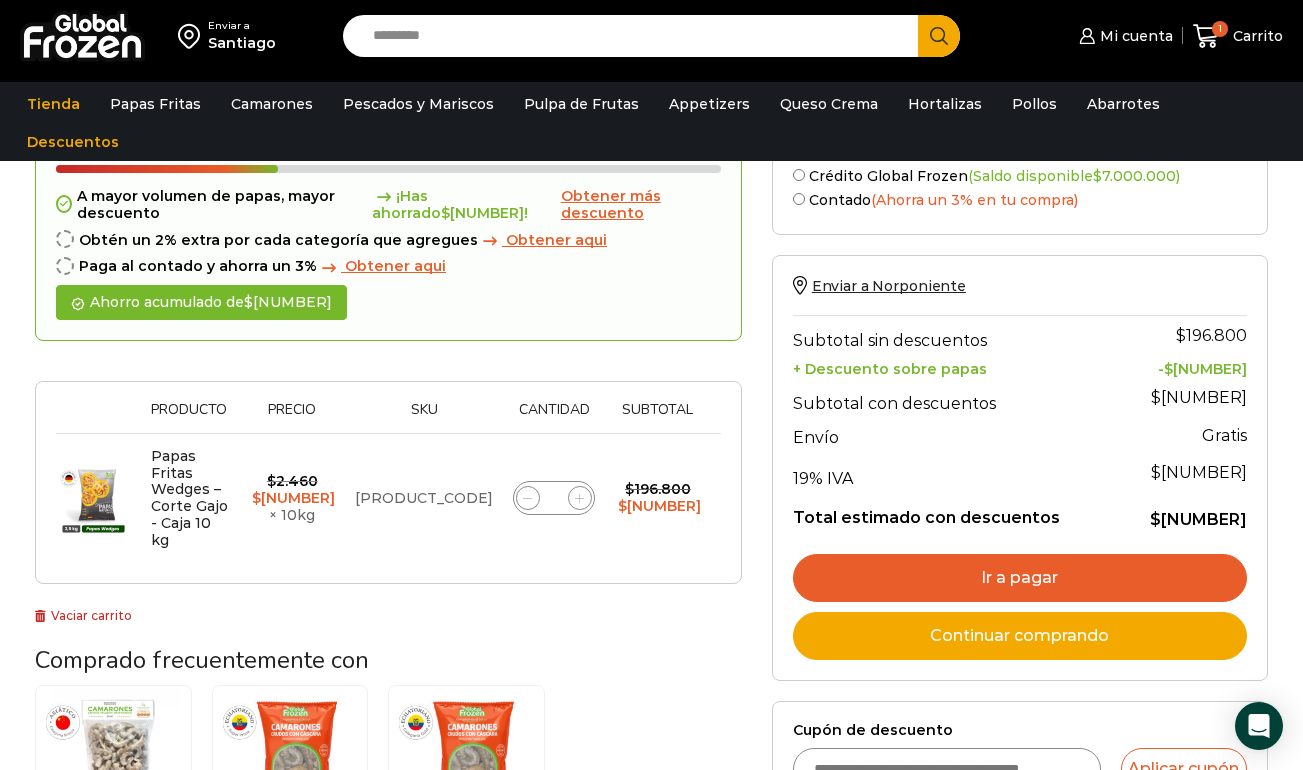 click 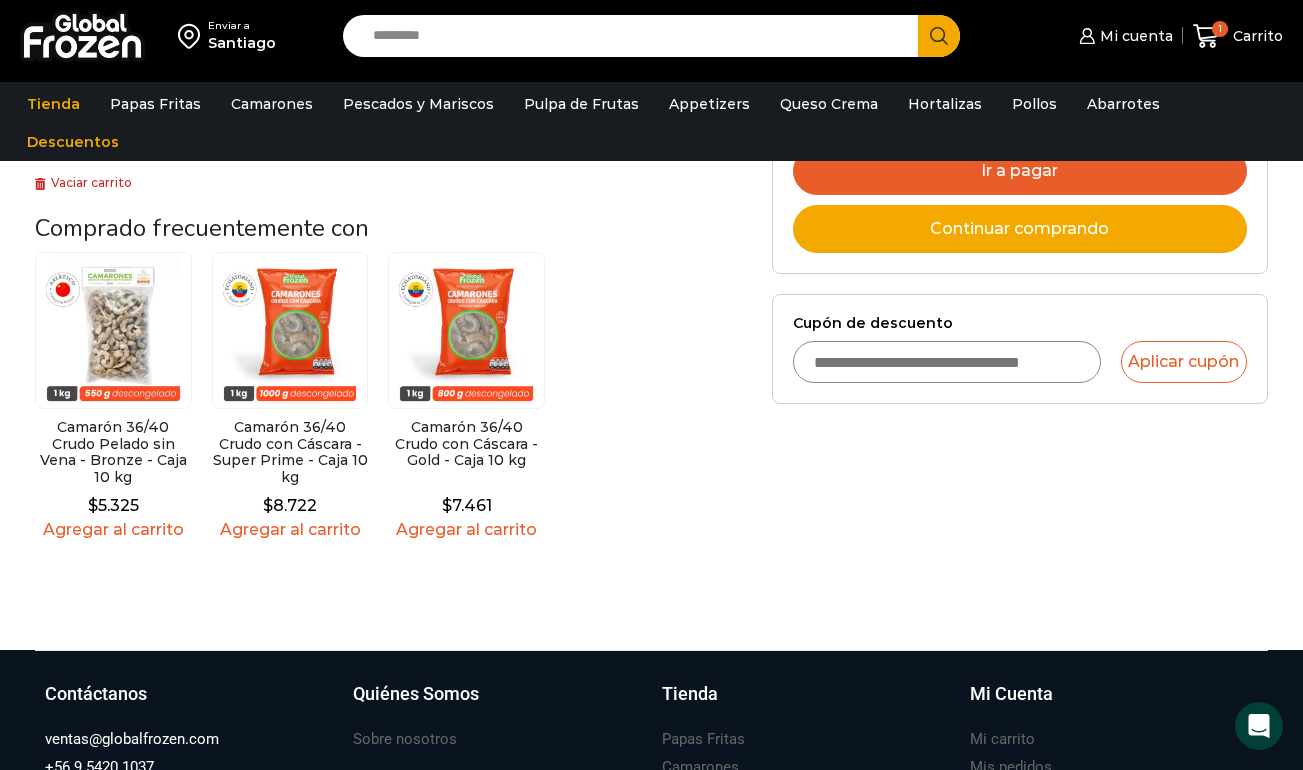scroll, scrollTop: 586, scrollLeft: 0, axis: vertical 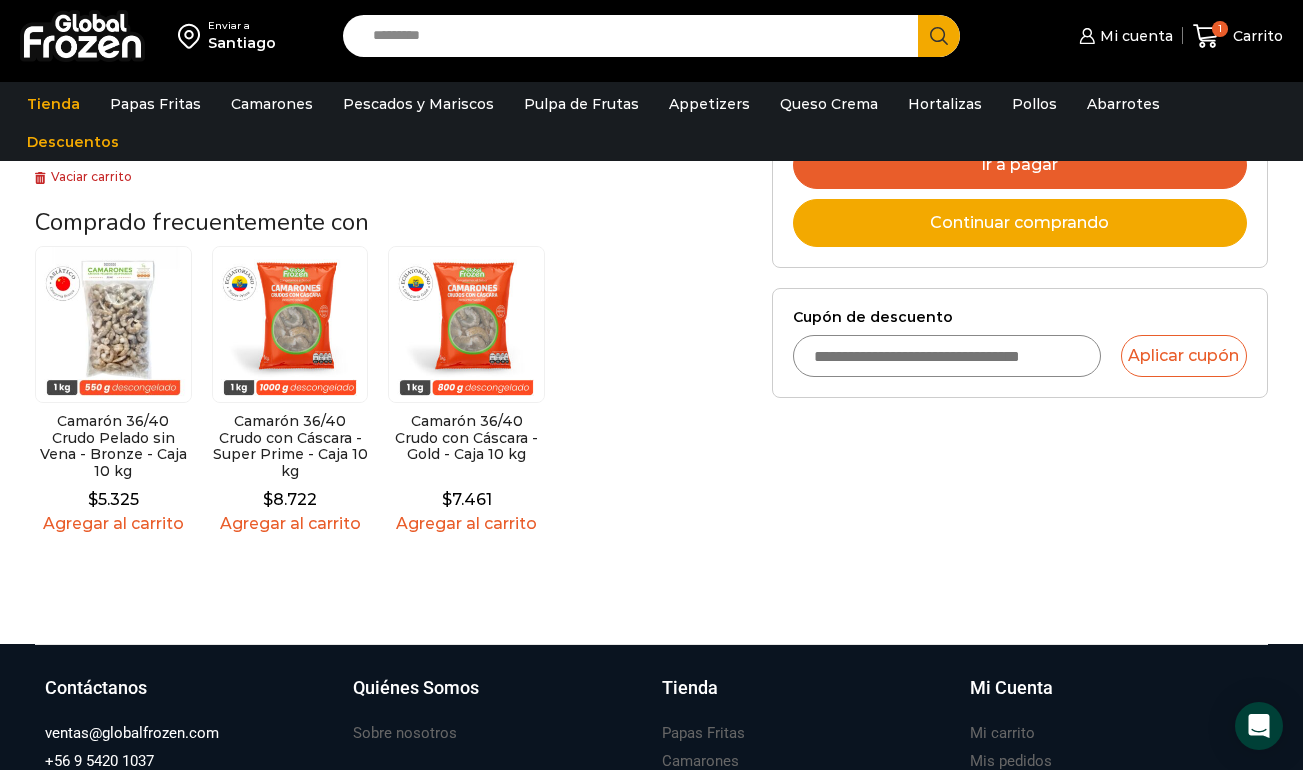 click on "Cupón de descuento" at bounding box center (947, 356) 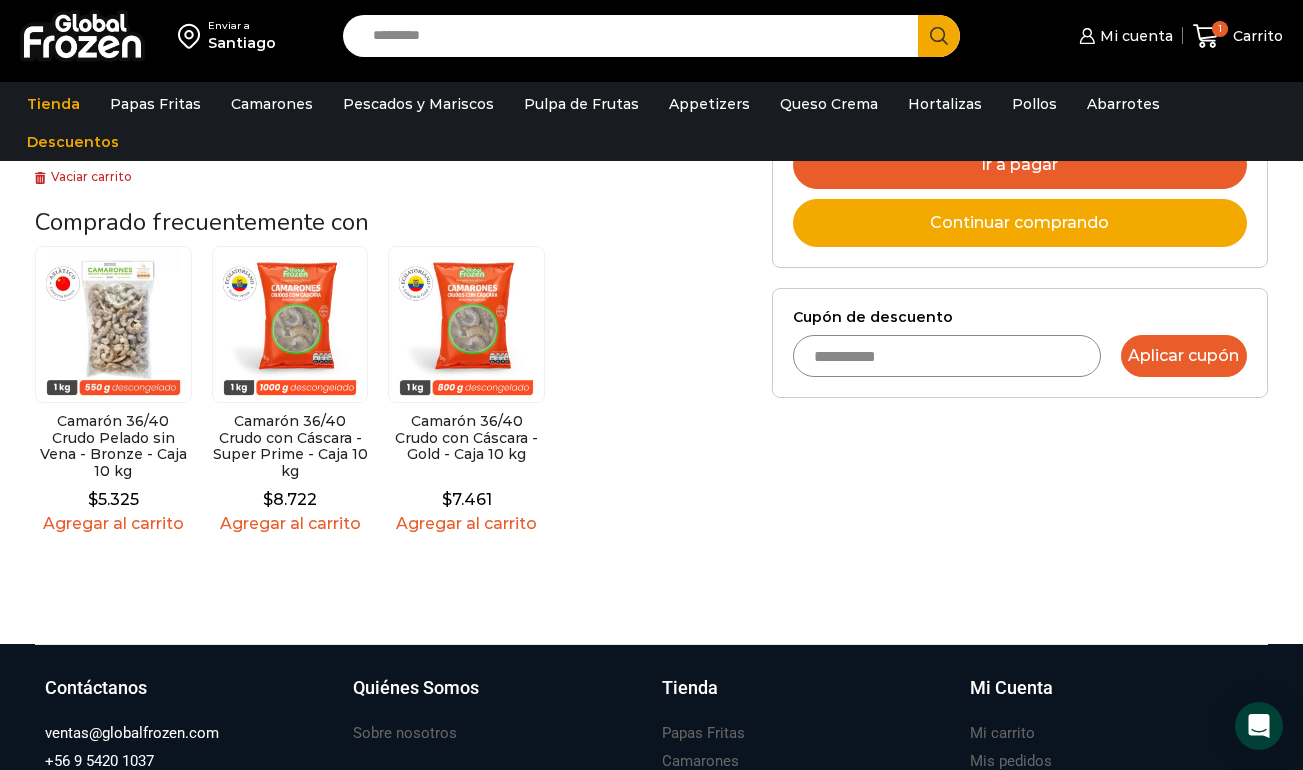 type on "**********" 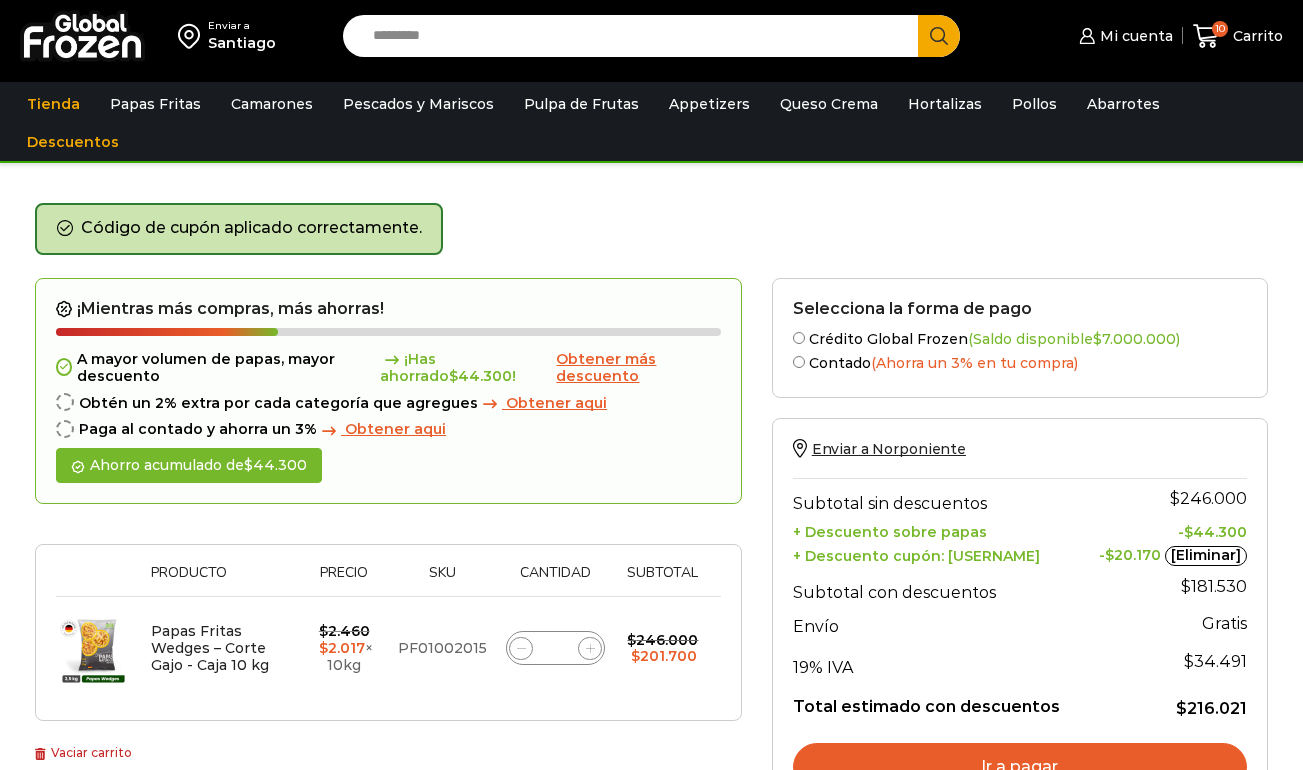 scroll, scrollTop: 0, scrollLeft: 0, axis: both 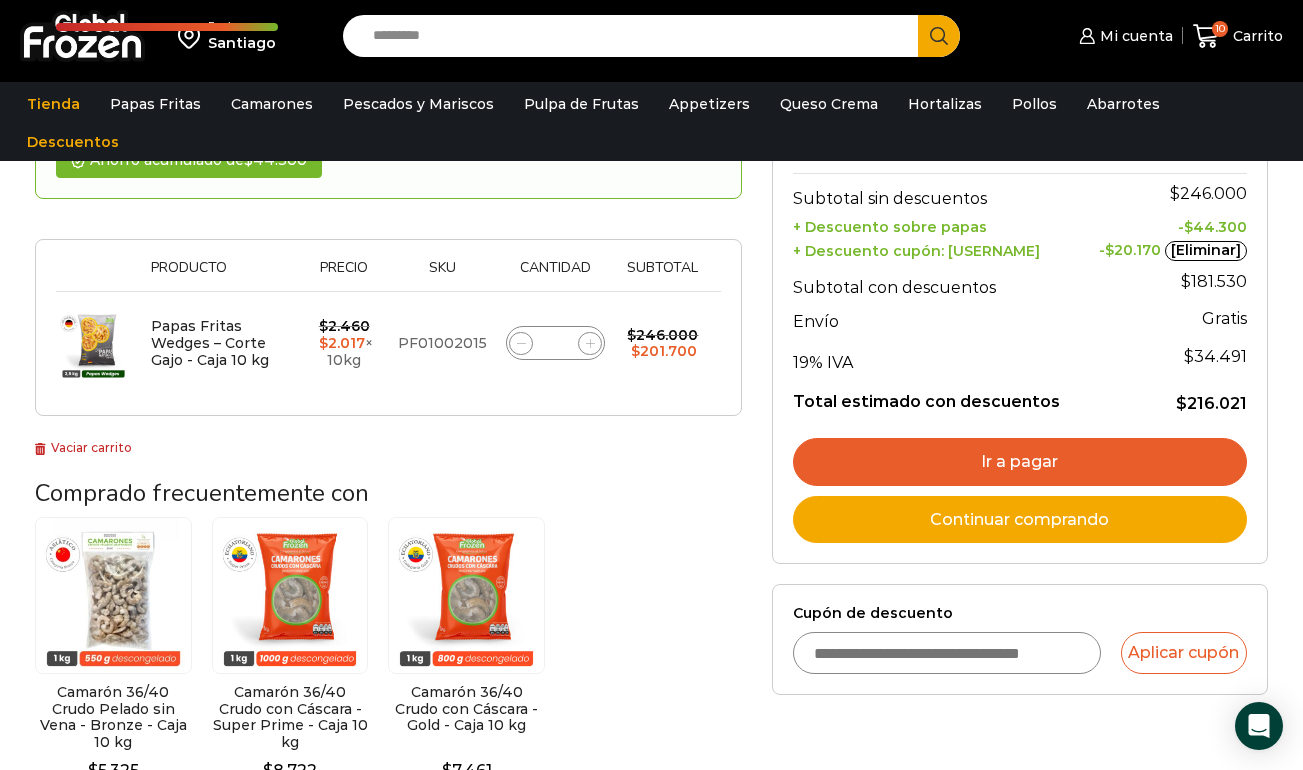 click on "**" 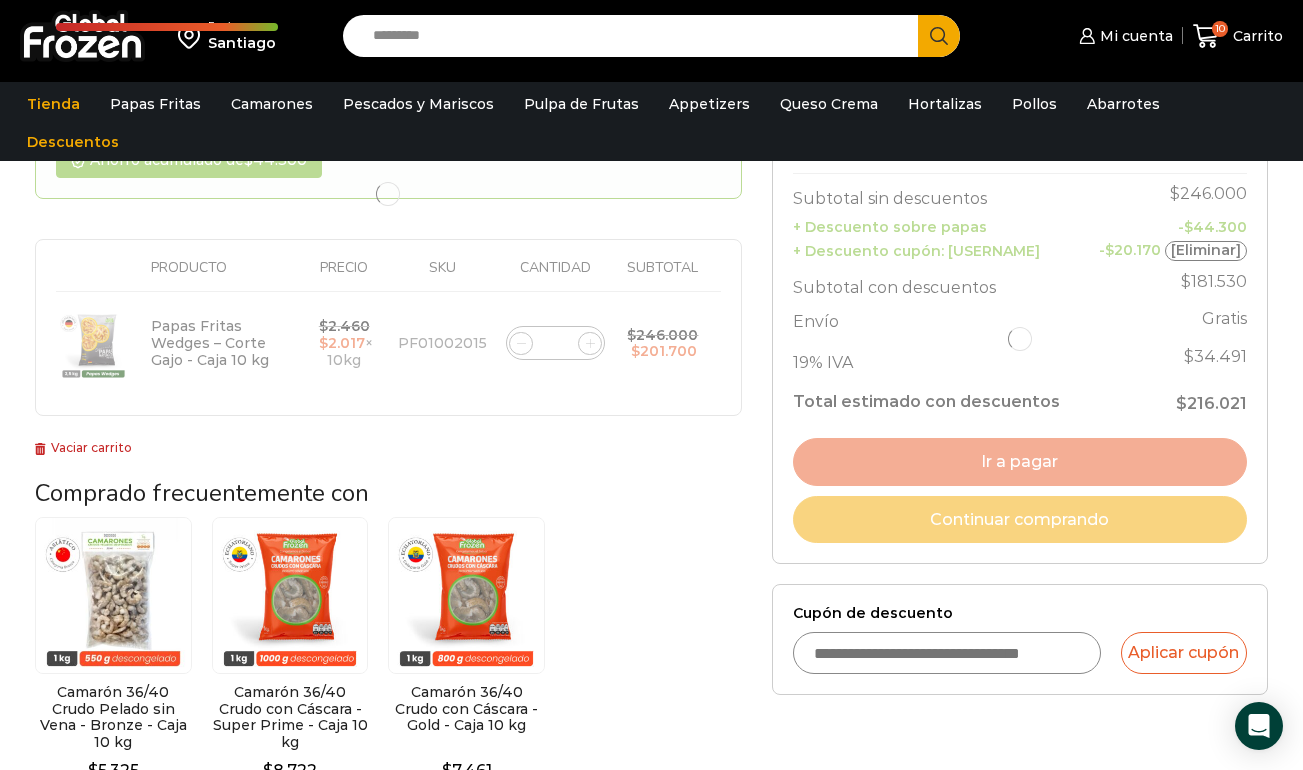 type on "**" 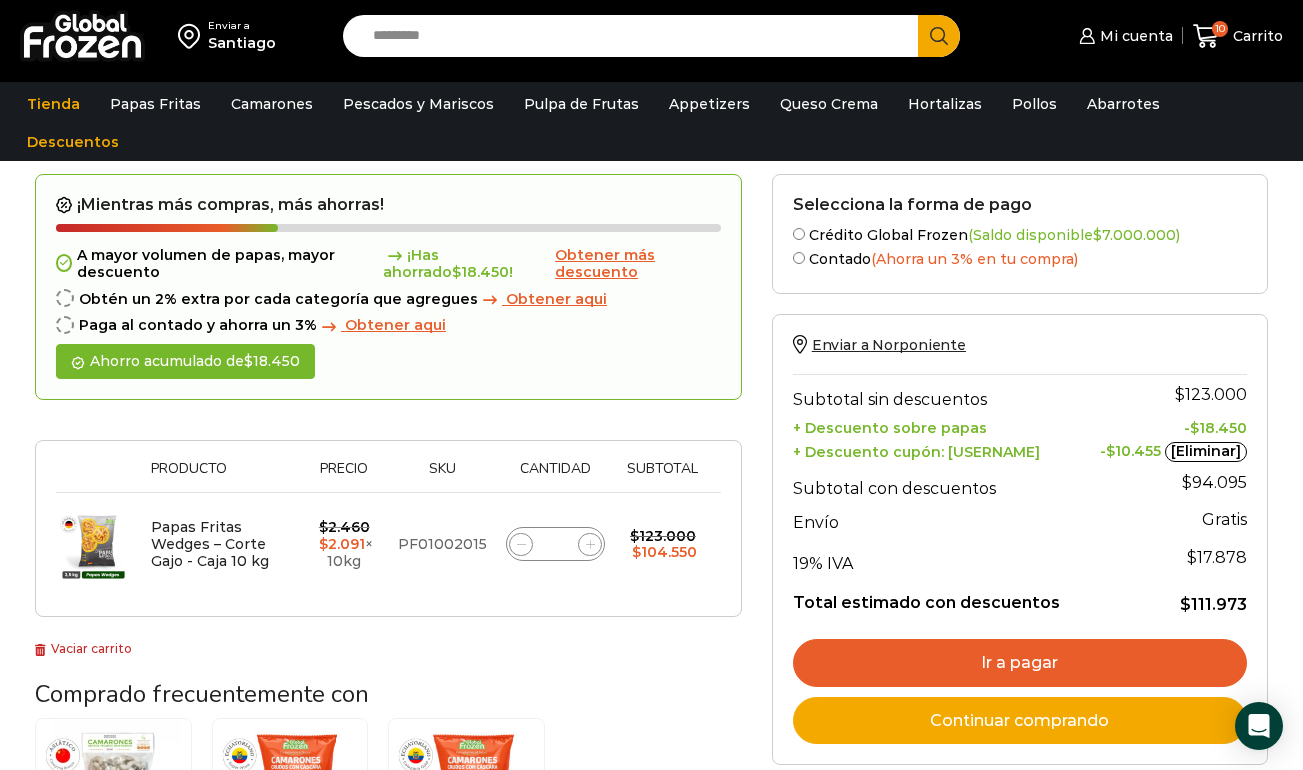 scroll, scrollTop: 112, scrollLeft: 0, axis: vertical 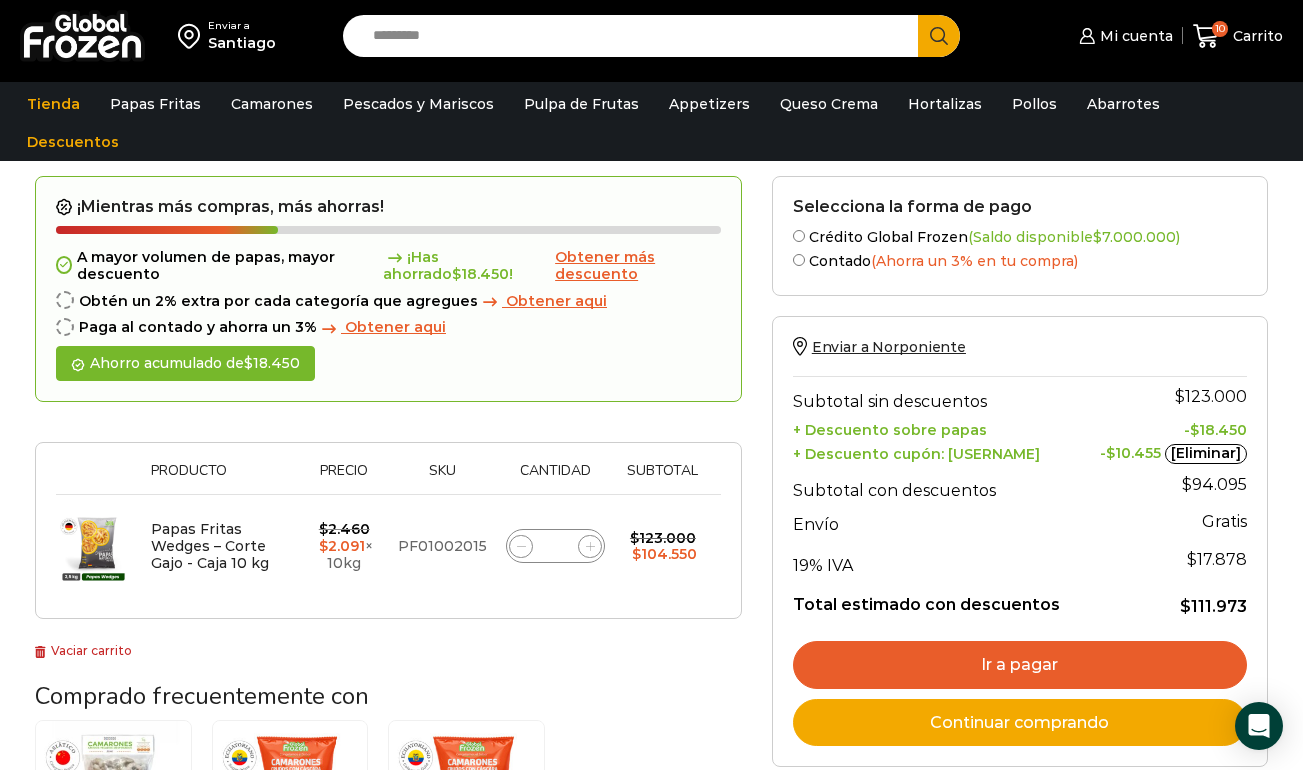 click on "*" 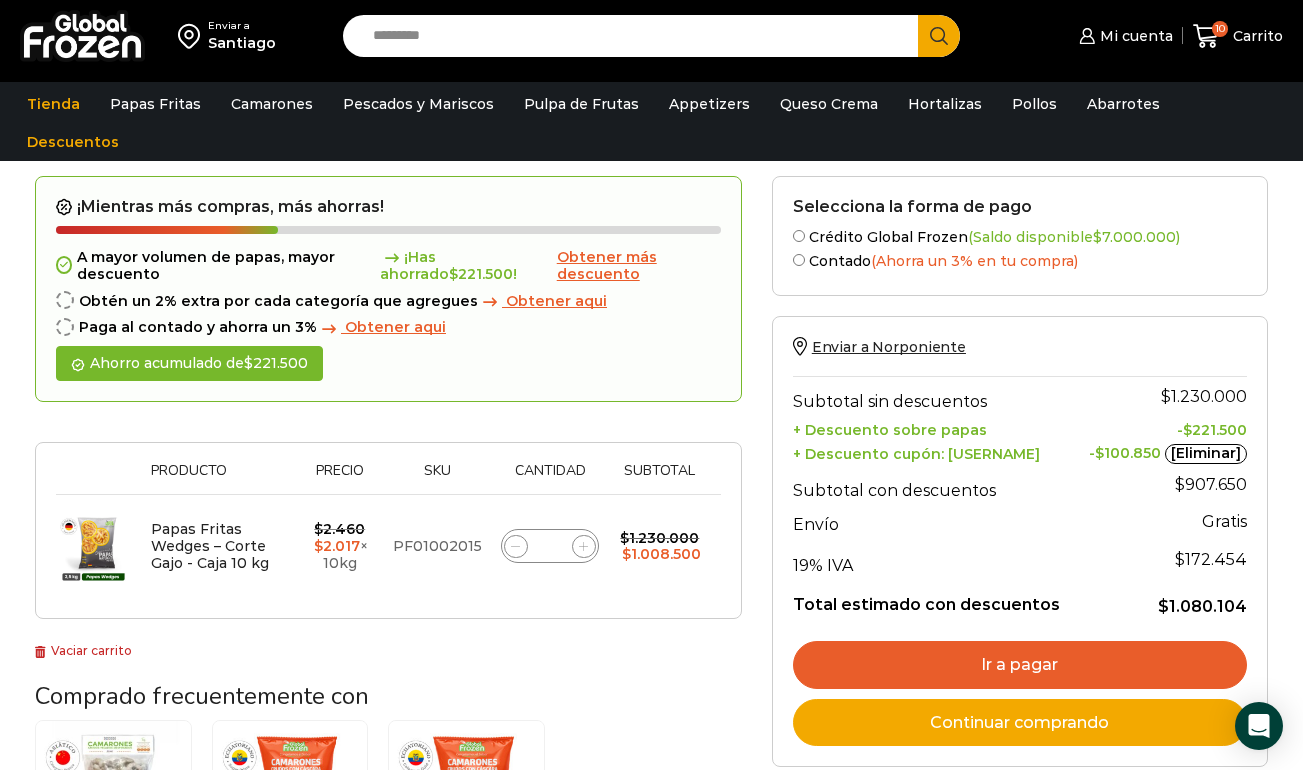 click on "Search input" at bounding box center (635, 36) 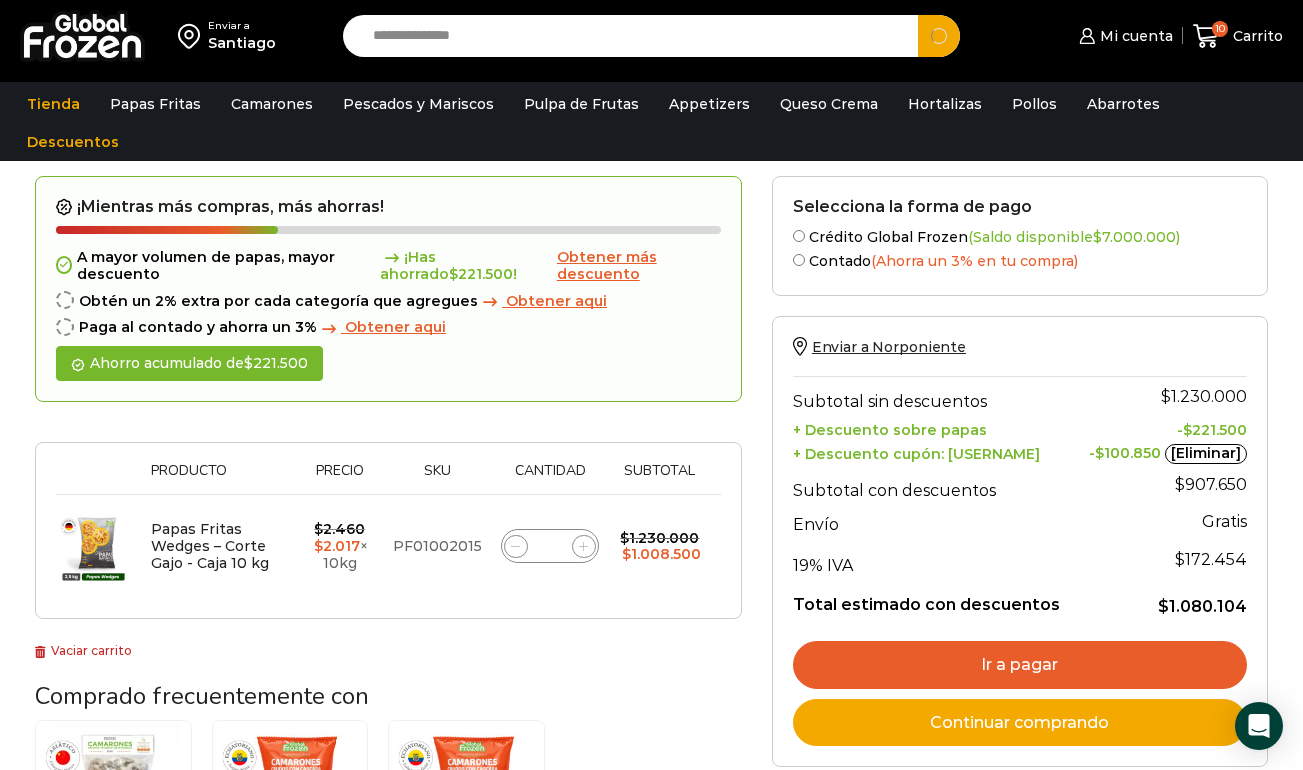 type on "**********" 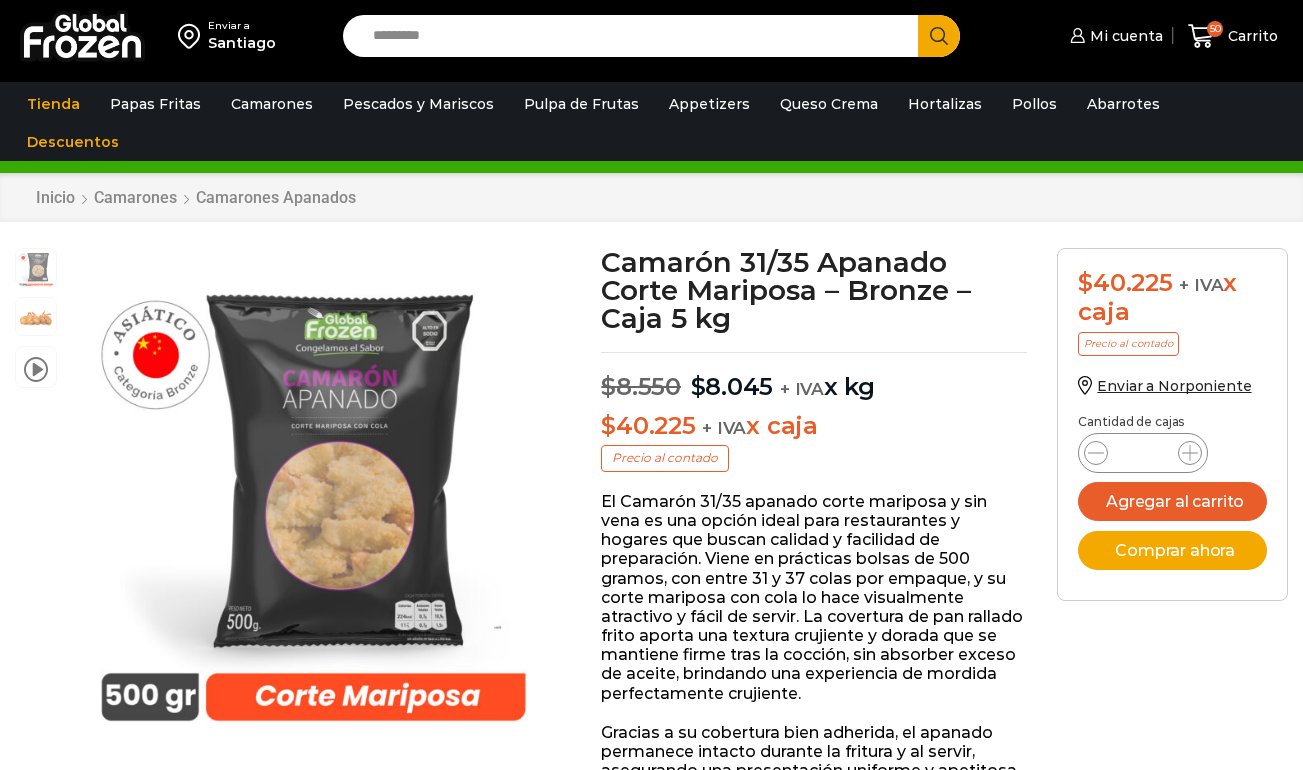 scroll, scrollTop: 1, scrollLeft: 0, axis: vertical 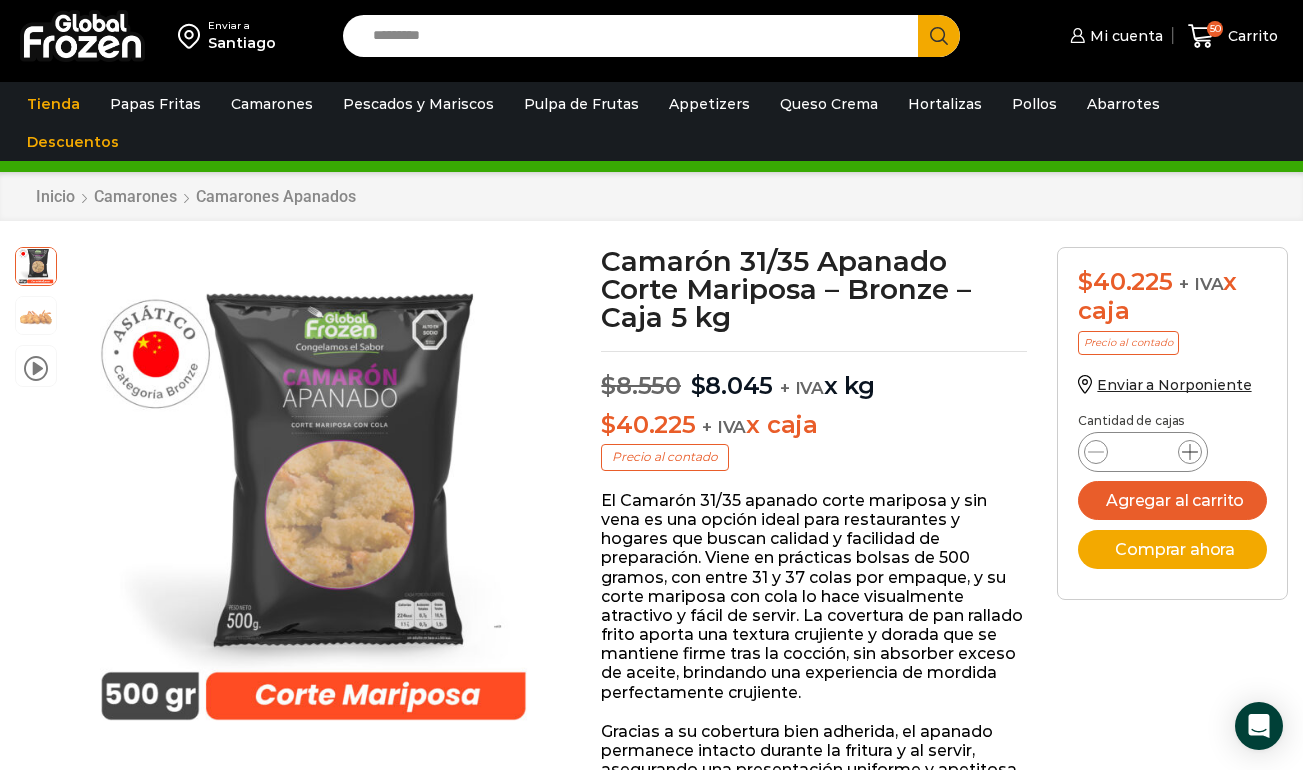 click 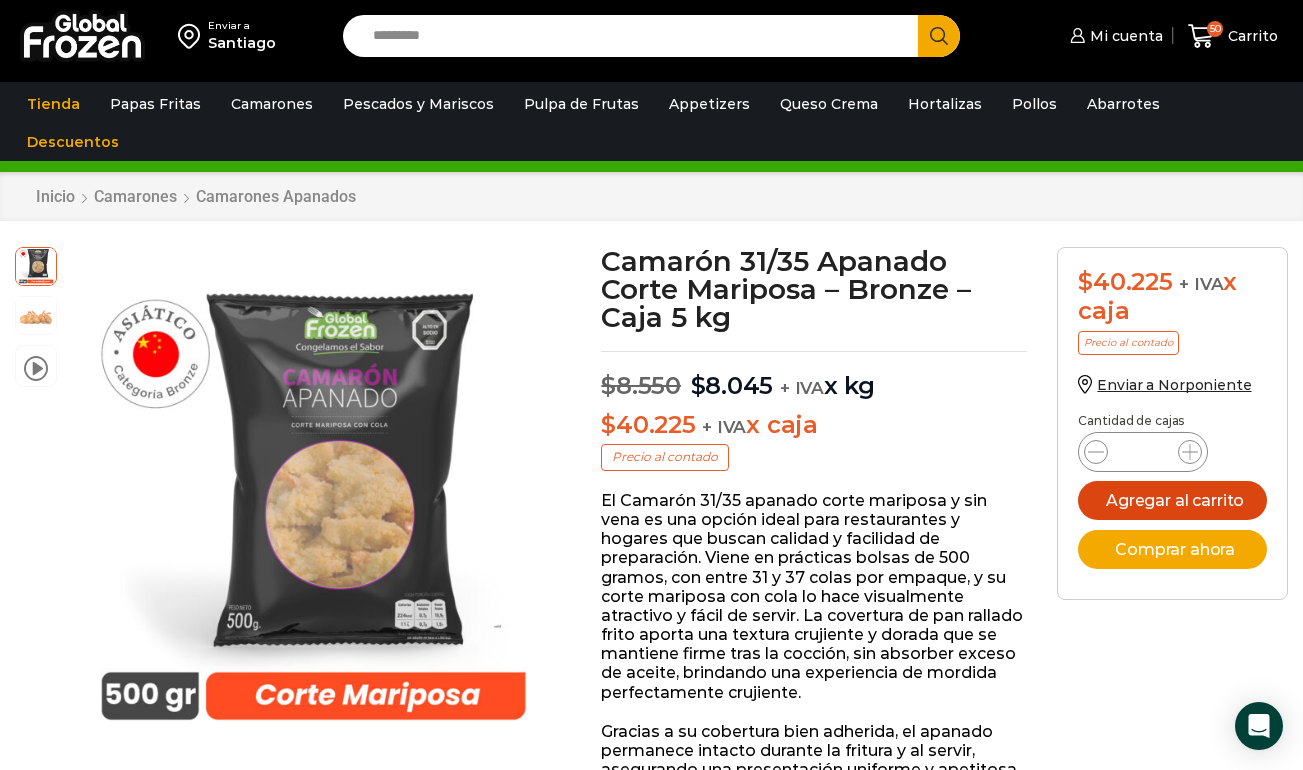 click on "Agregar al carrito" at bounding box center [1172, 500] 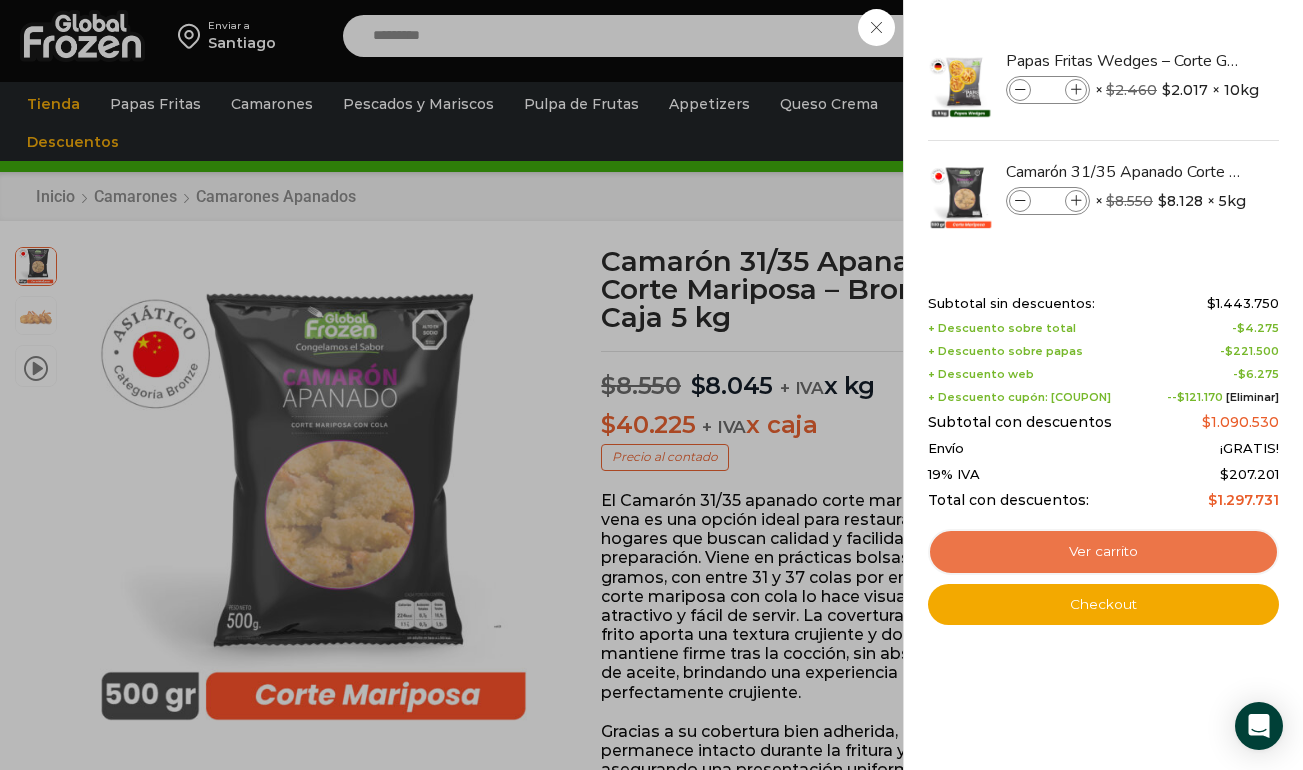 click on "Ver carrito" at bounding box center (1103, 552) 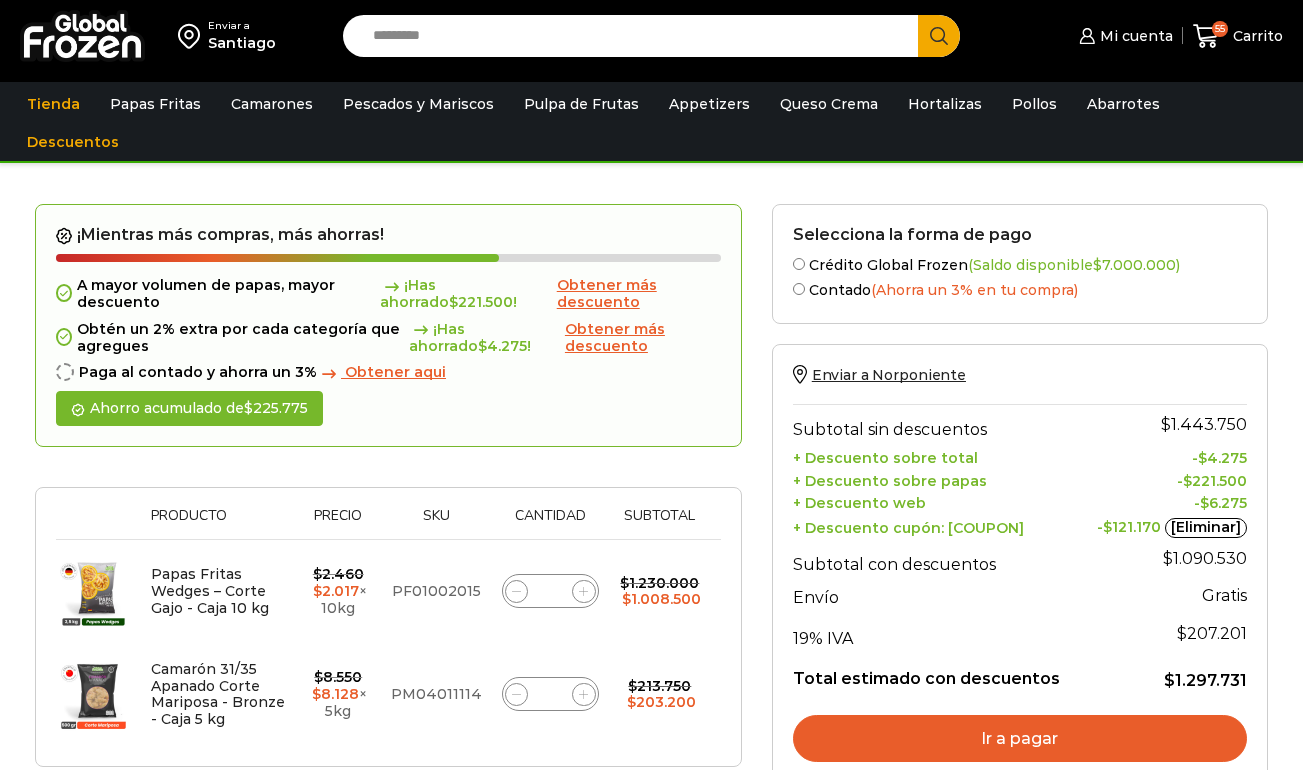 scroll, scrollTop: 0, scrollLeft: 0, axis: both 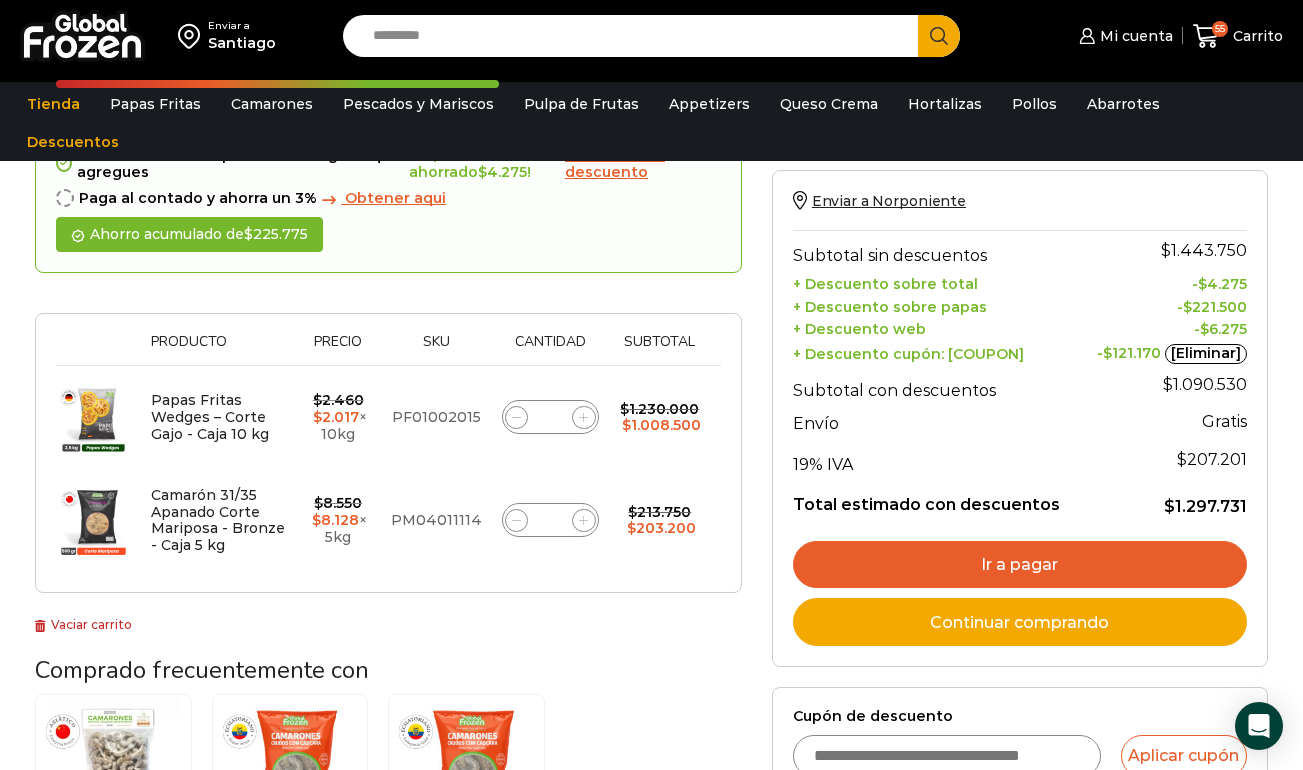 drag, startPoint x: 565, startPoint y: 411, endPoint x: 538, endPoint y: 408, distance: 27.166155 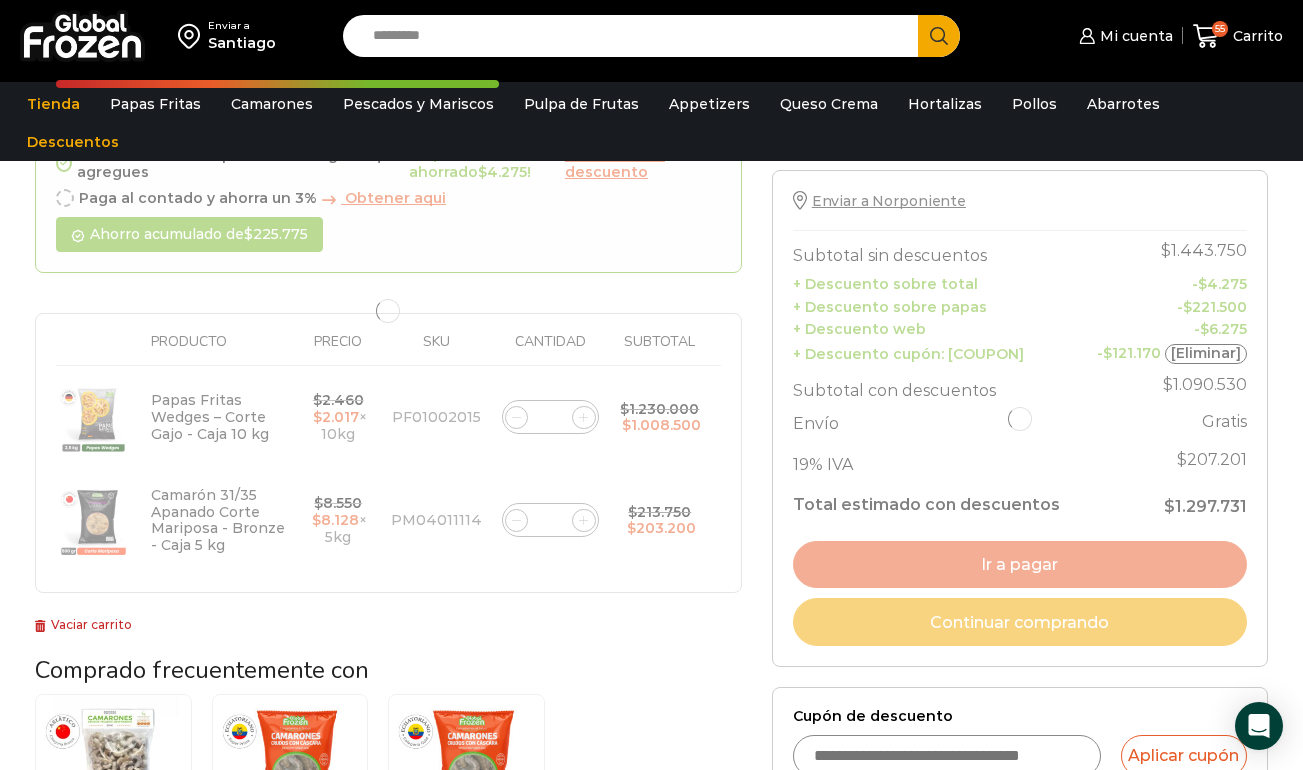 click 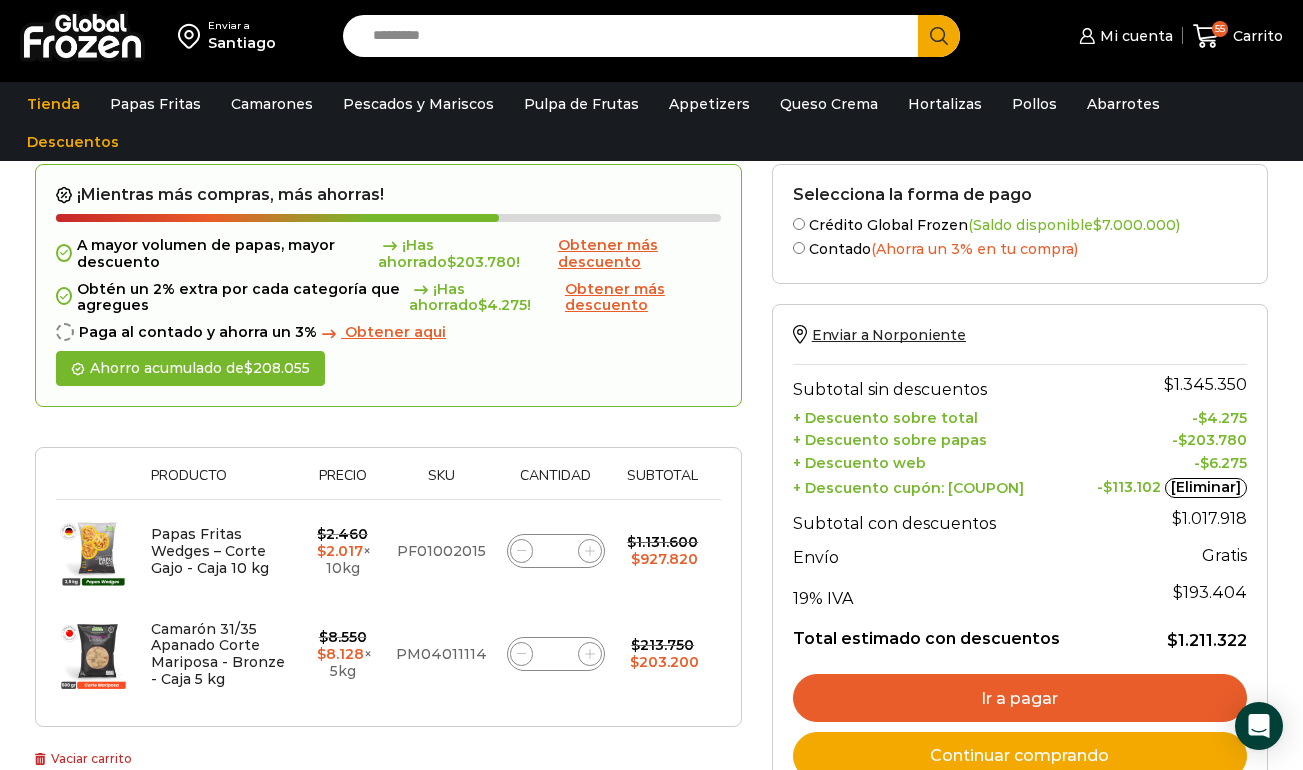 scroll, scrollTop: 112, scrollLeft: 0, axis: vertical 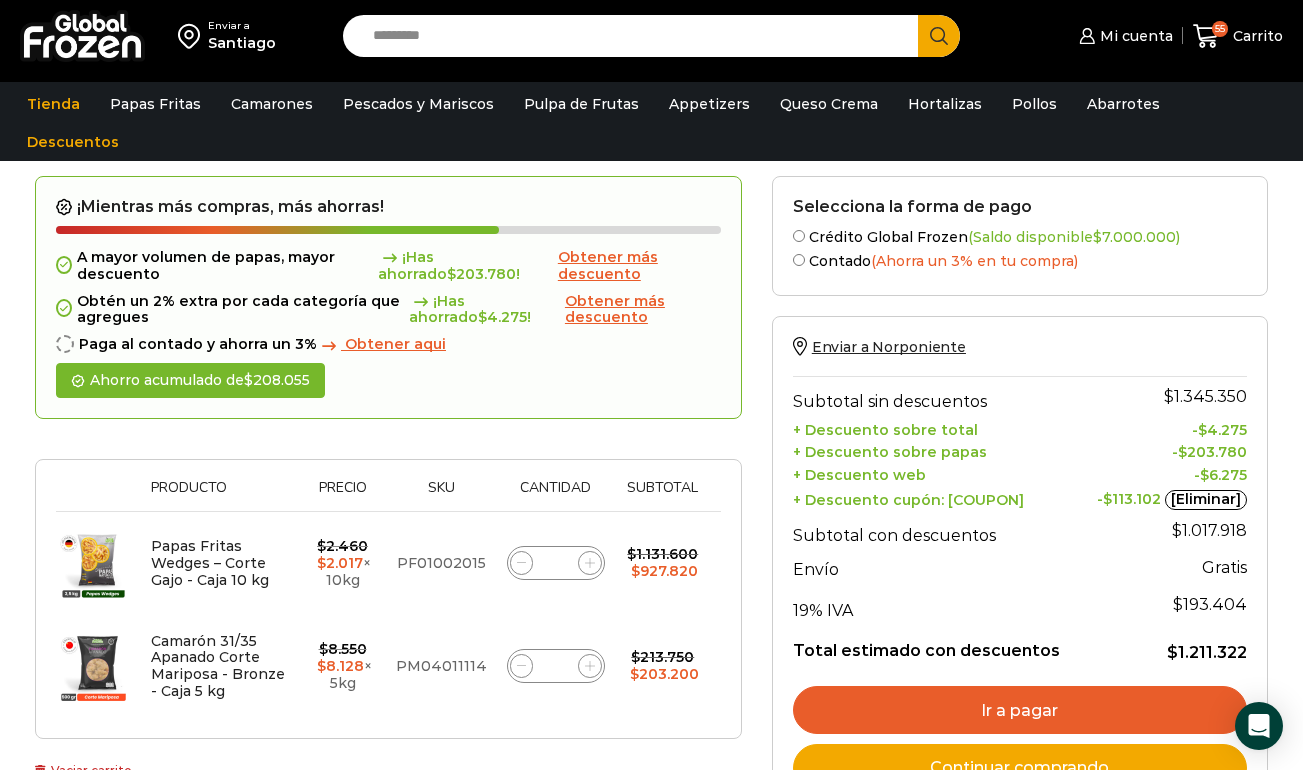 click on "**" 